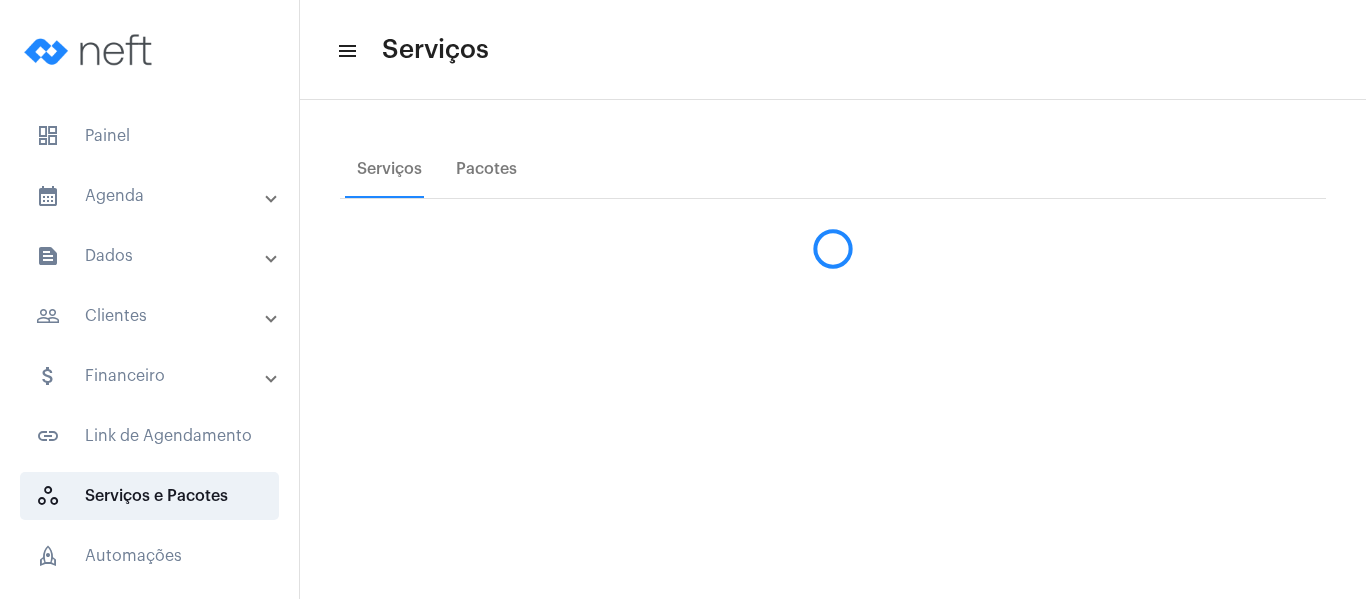 scroll, scrollTop: 0, scrollLeft: 0, axis: both 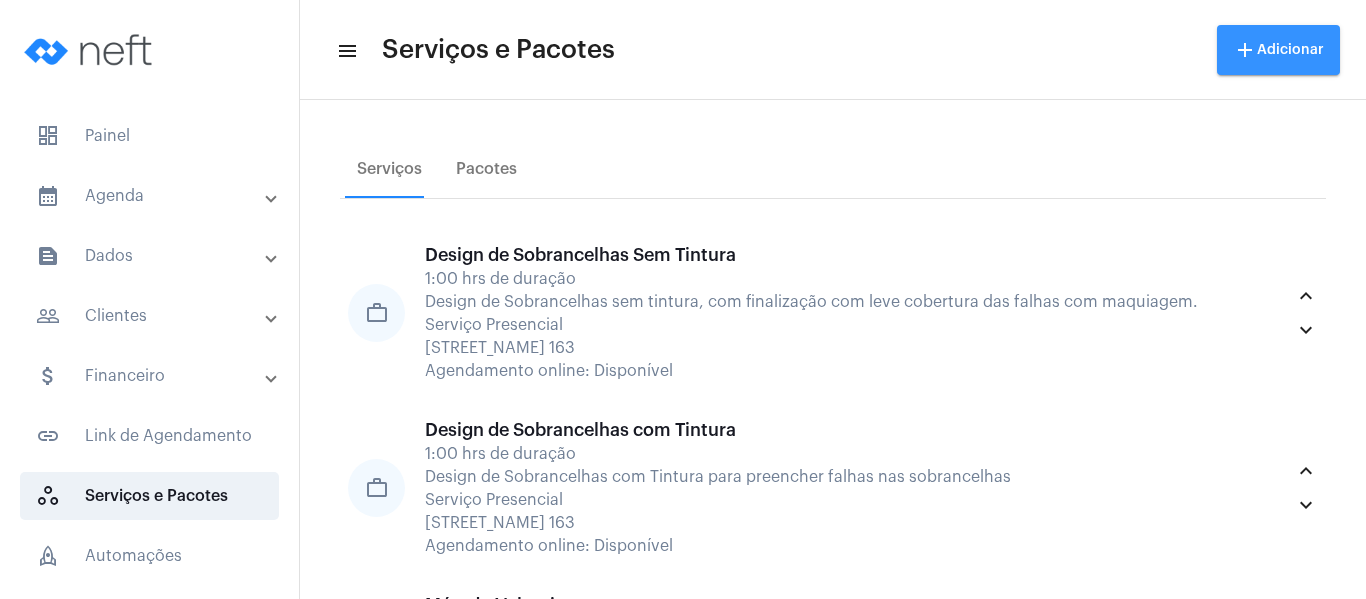 click on "add Adicionar" 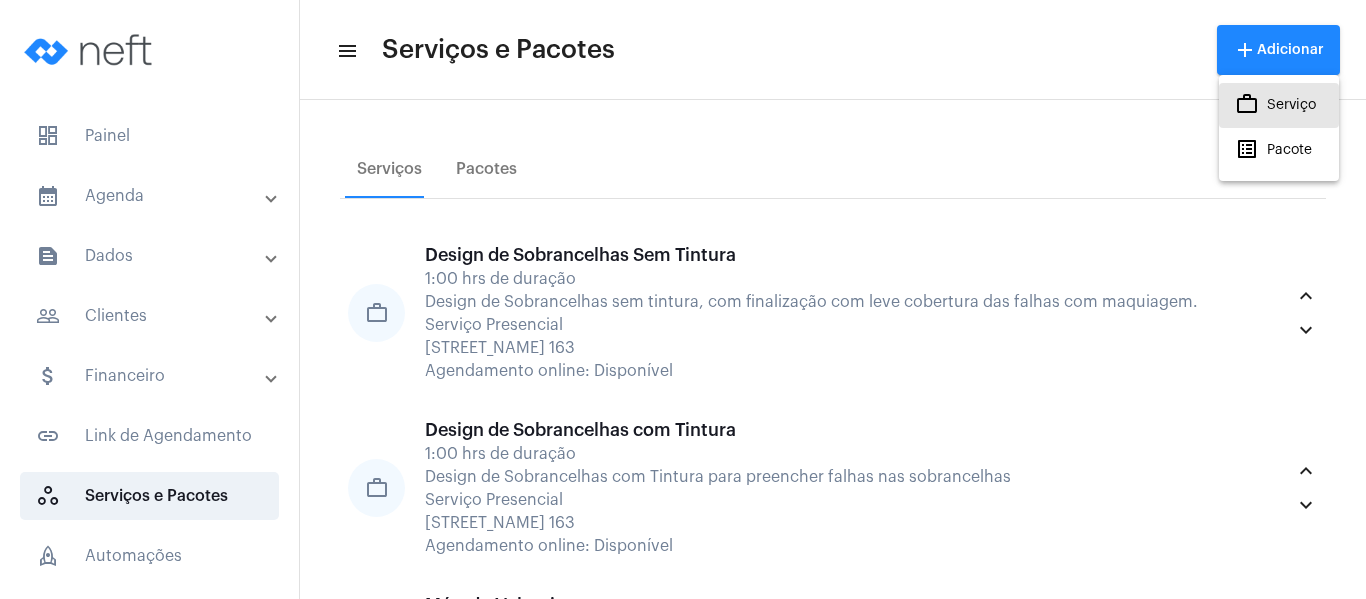 click on "work_outlined  Serviço" at bounding box center (1275, 105) 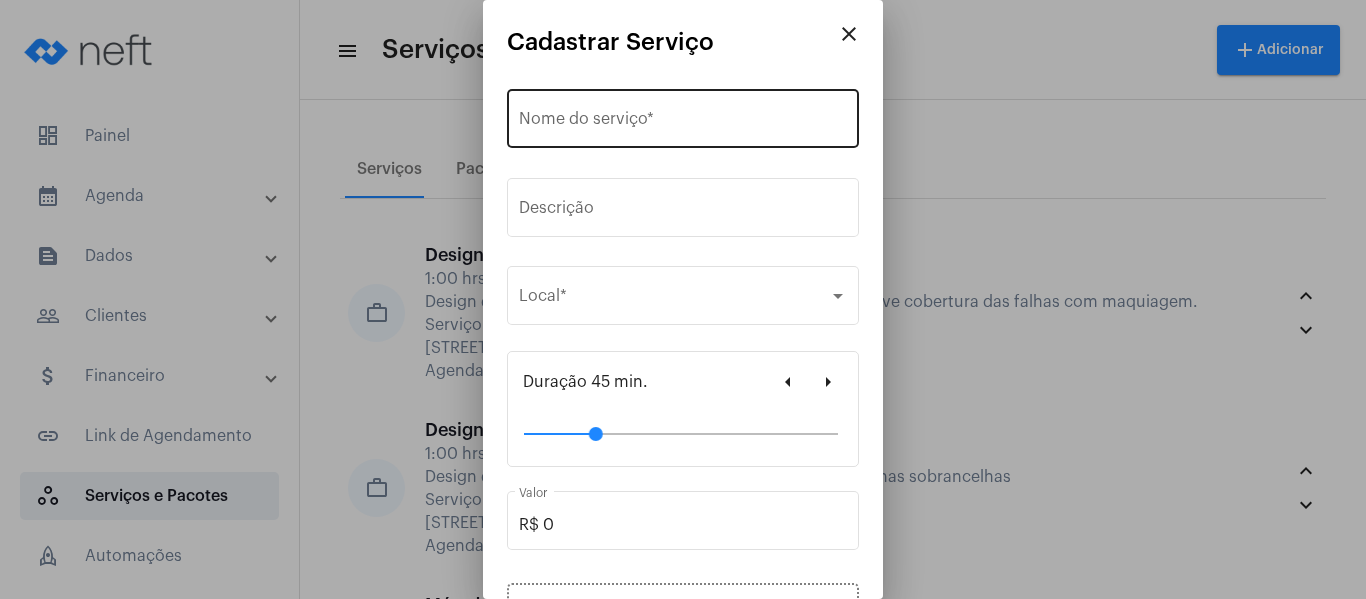 click on "Nome do serviço  *" at bounding box center (683, 116) 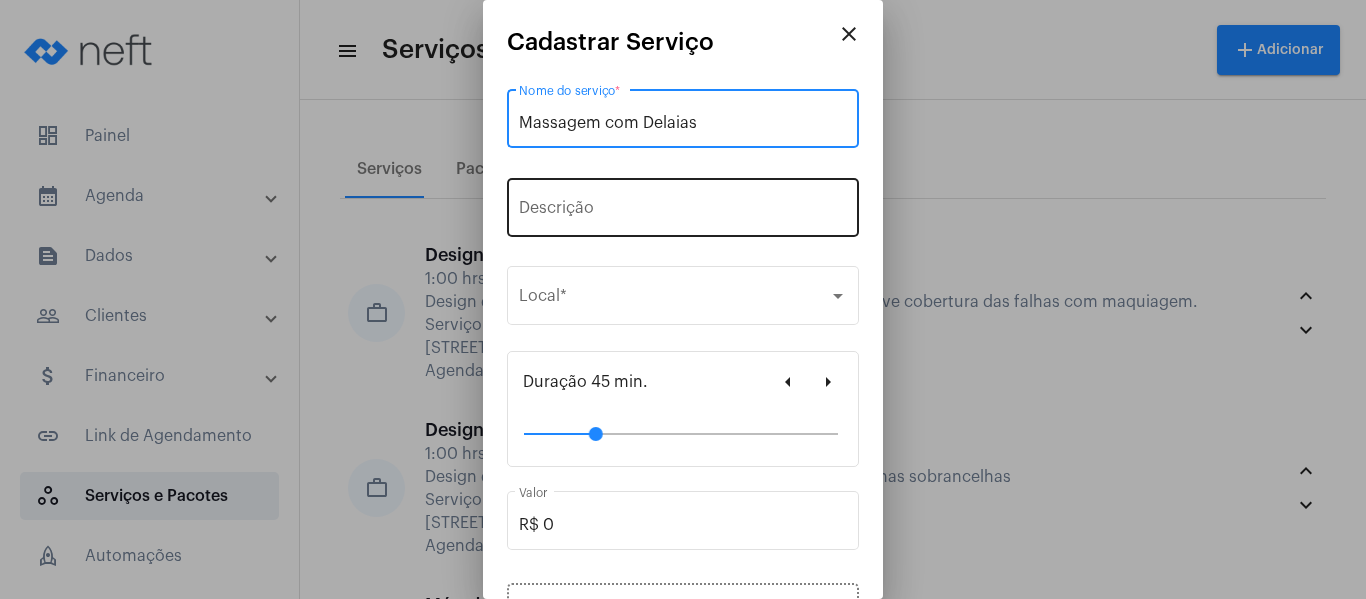 type on "Massagem com Delaias" 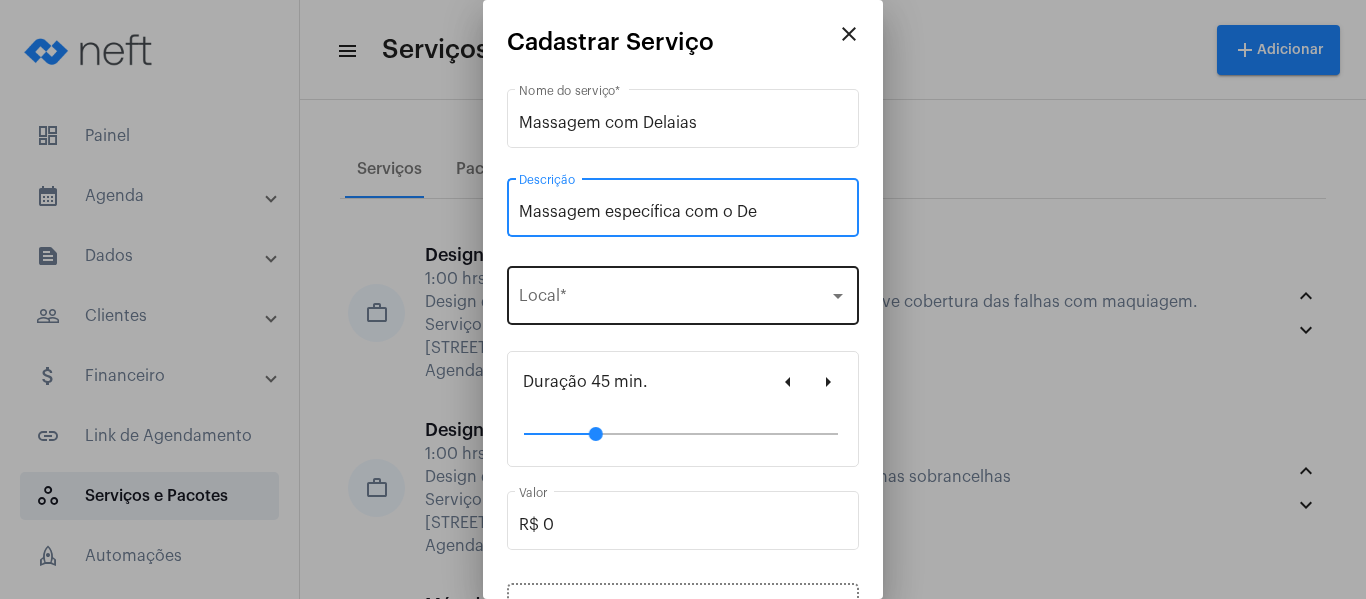 type on "Massagem específica com o De" 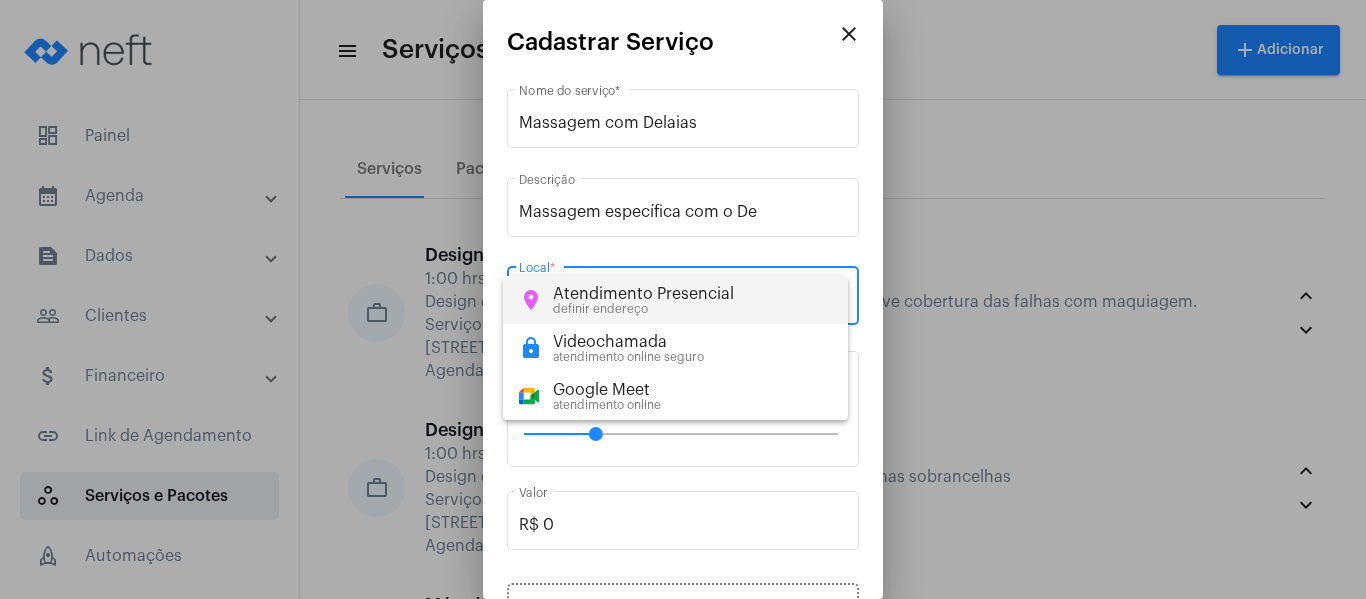 click on "definir endereço" at bounding box center (643, 309) 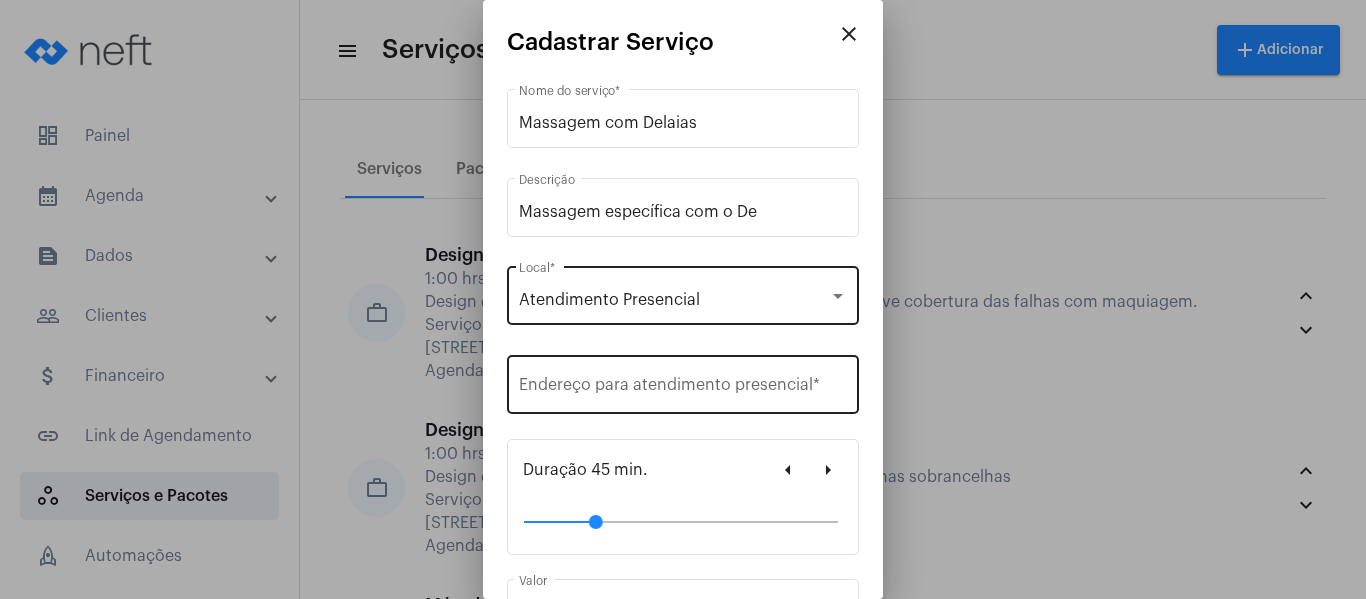 click on "Endereço para atendimento presencial *" at bounding box center (683, 382) 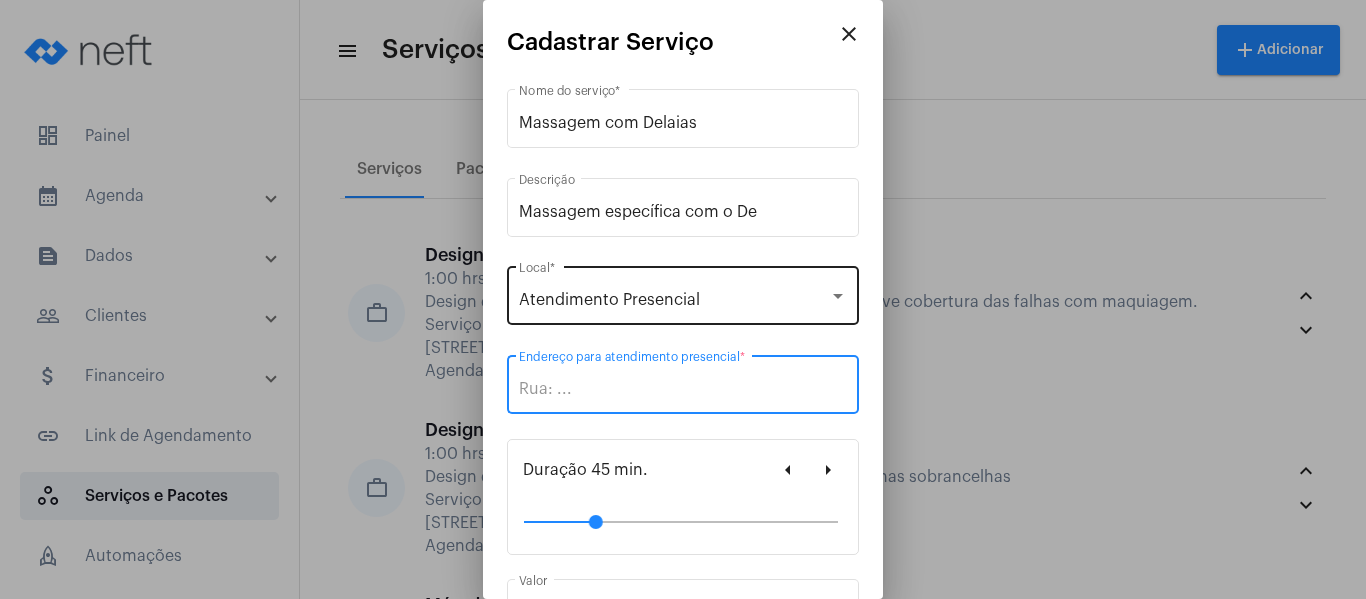 click at bounding box center (838, 296) 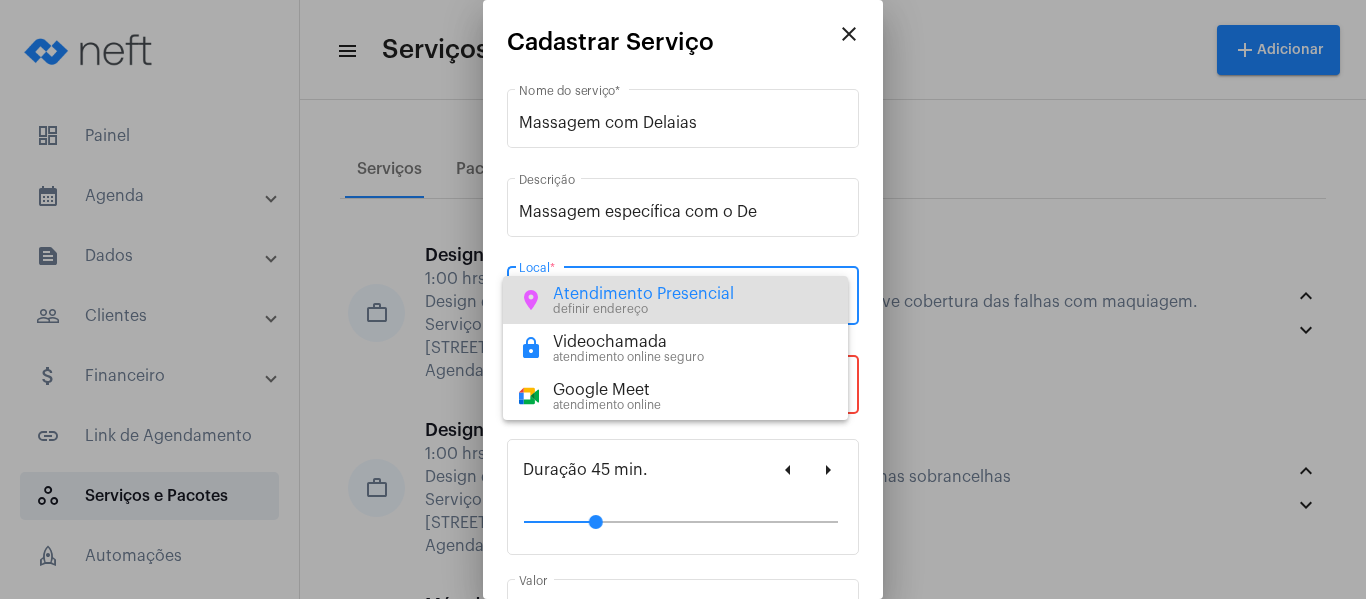 click on "Atendimento Presencial" at bounding box center (643, 294) 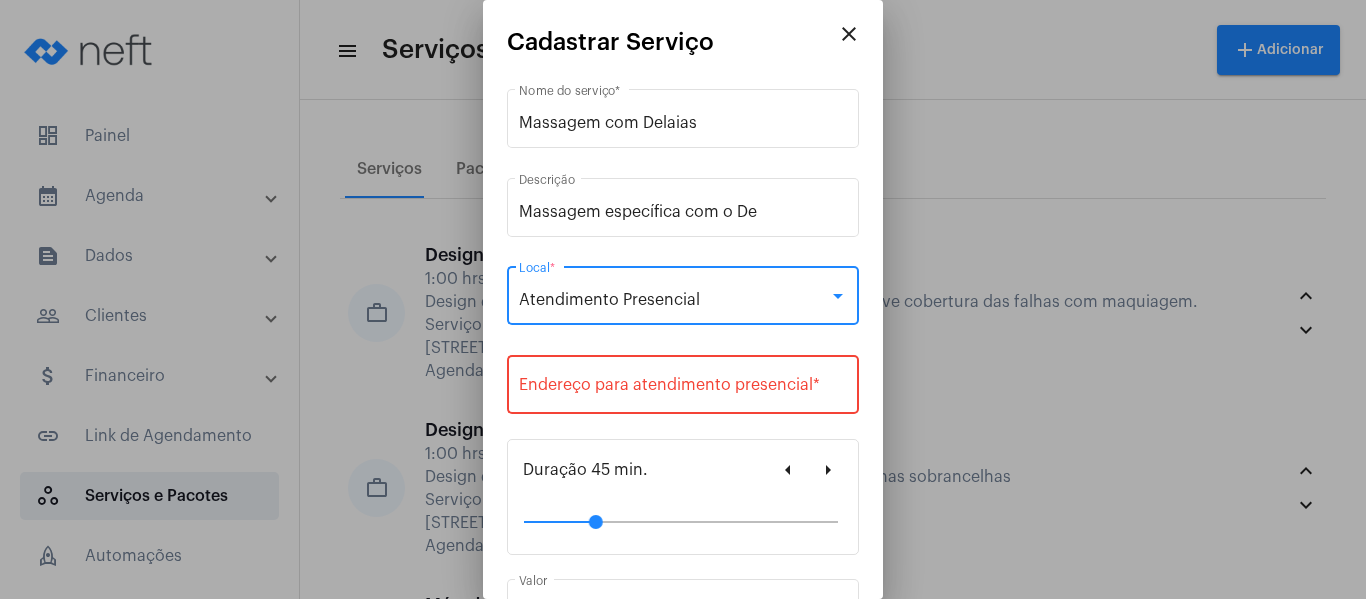 click on "Endereço para atendimento presencial *" at bounding box center [683, 389] 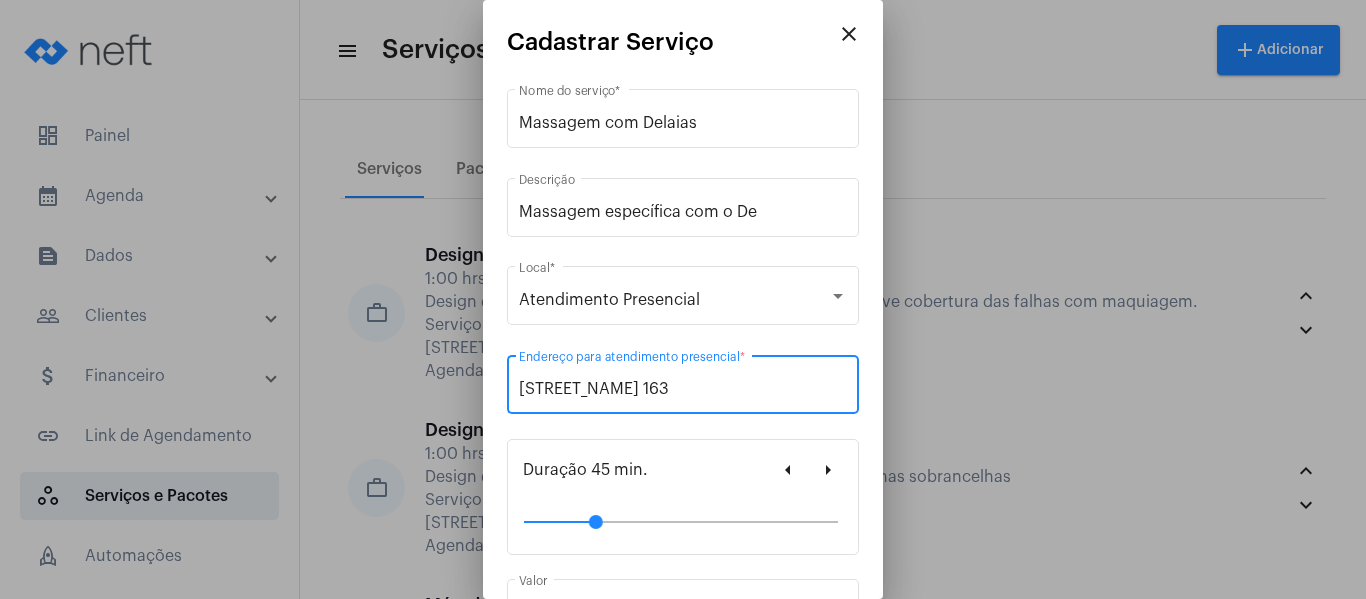 type on "[STREET_NAME] 163" 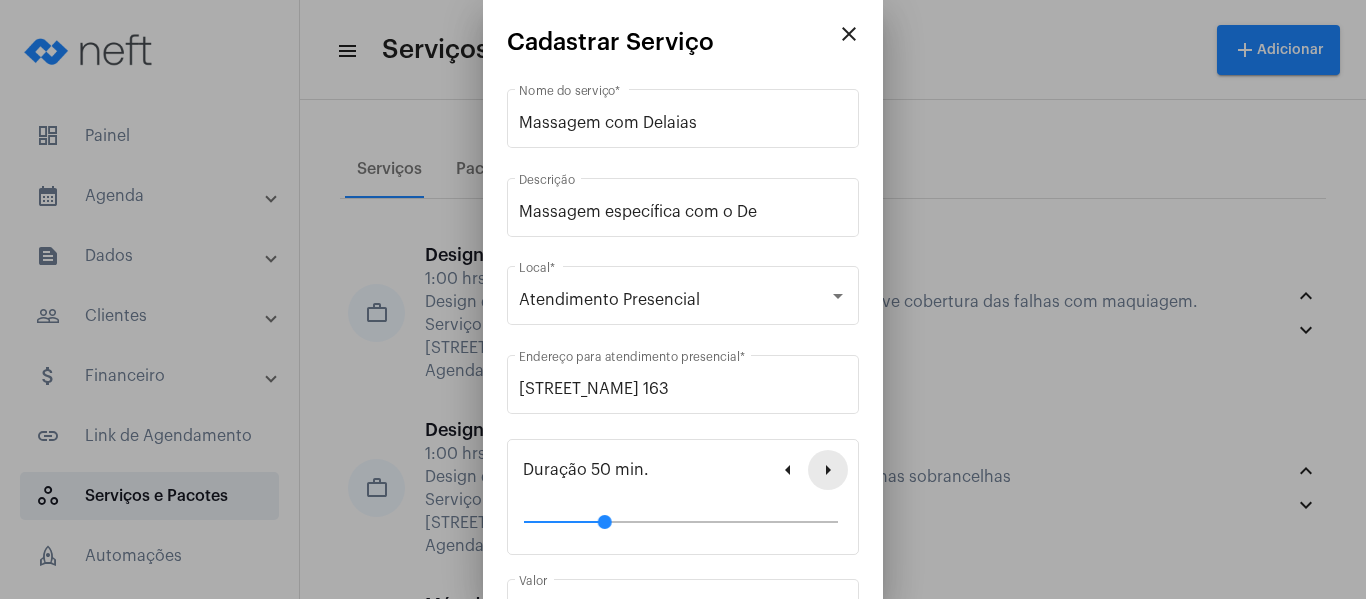 click on "arrow_right" at bounding box center [828, 470] 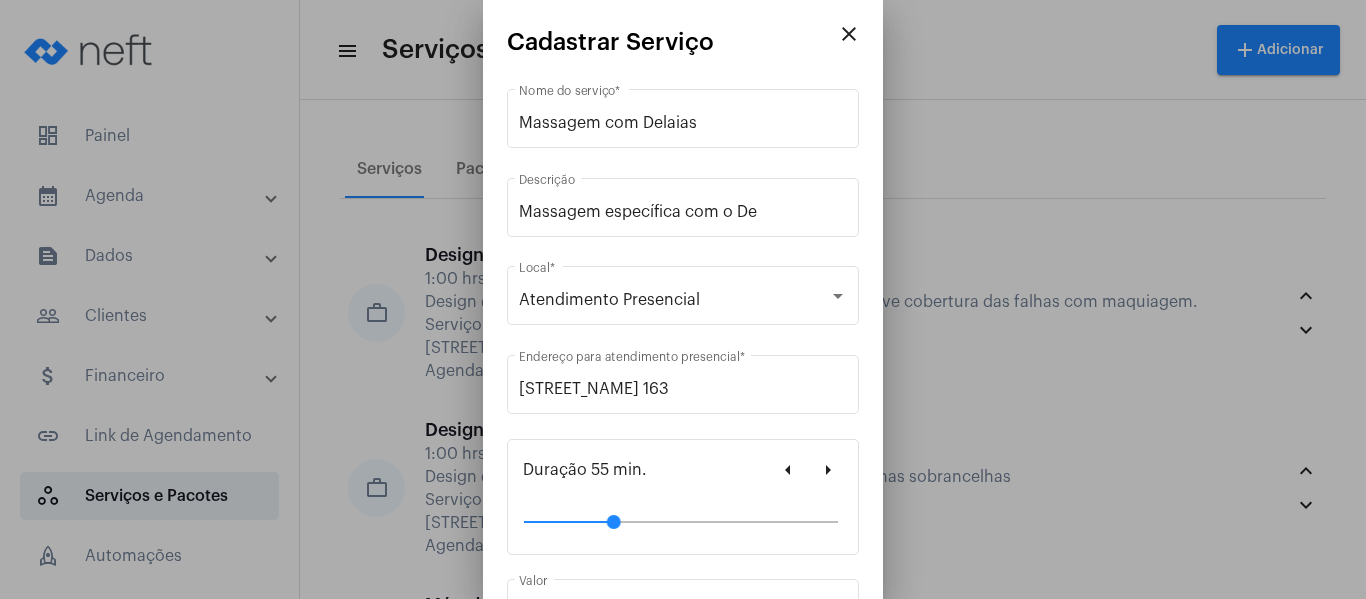 click on "arrow_right" at bounding box center (828, 470) 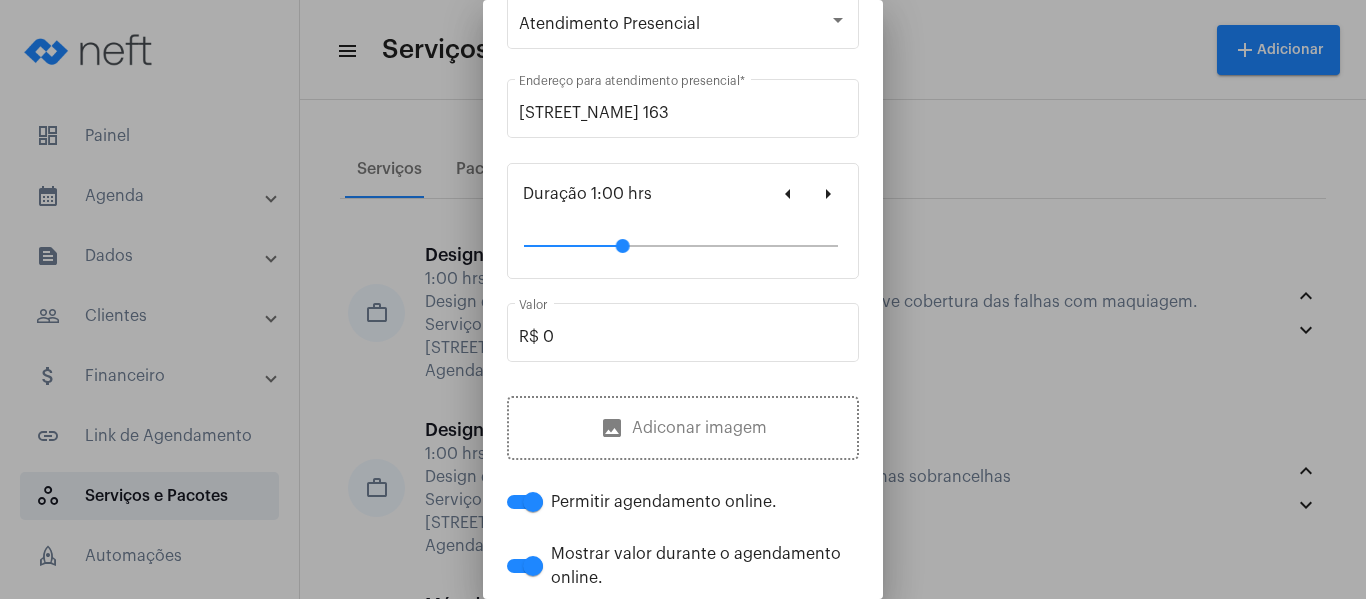 scroll, scrollTop: 396, scrollLeft: 0, axis: vertical 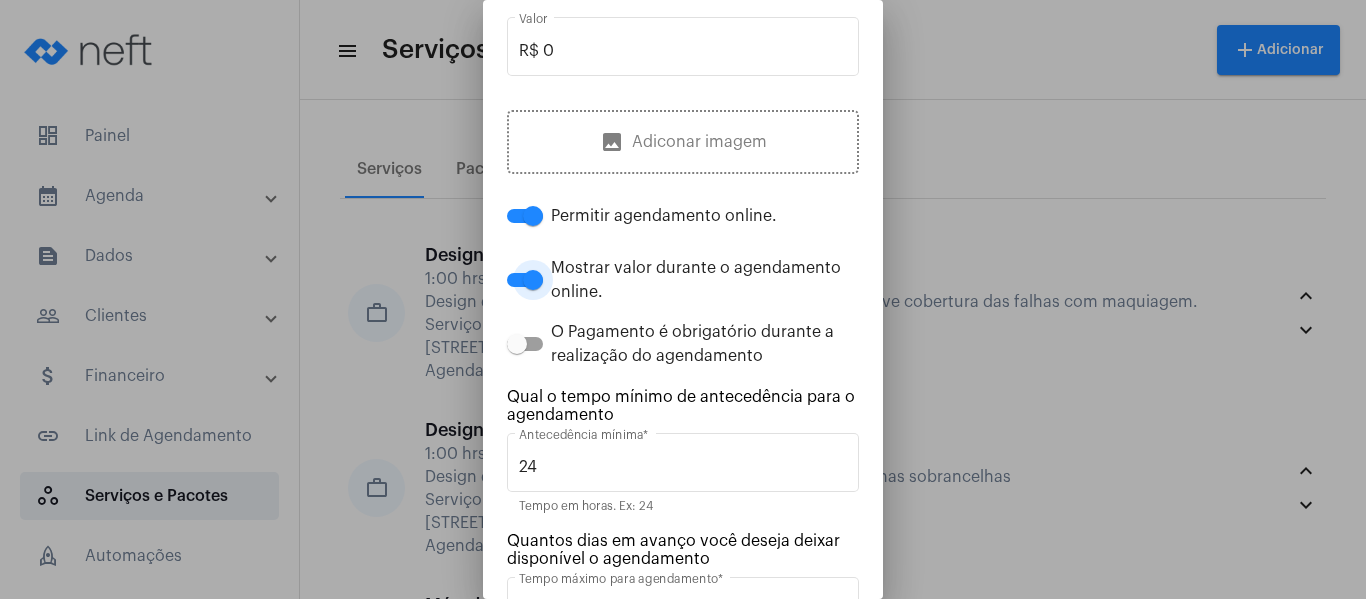 click at bounding box center (525, 280) 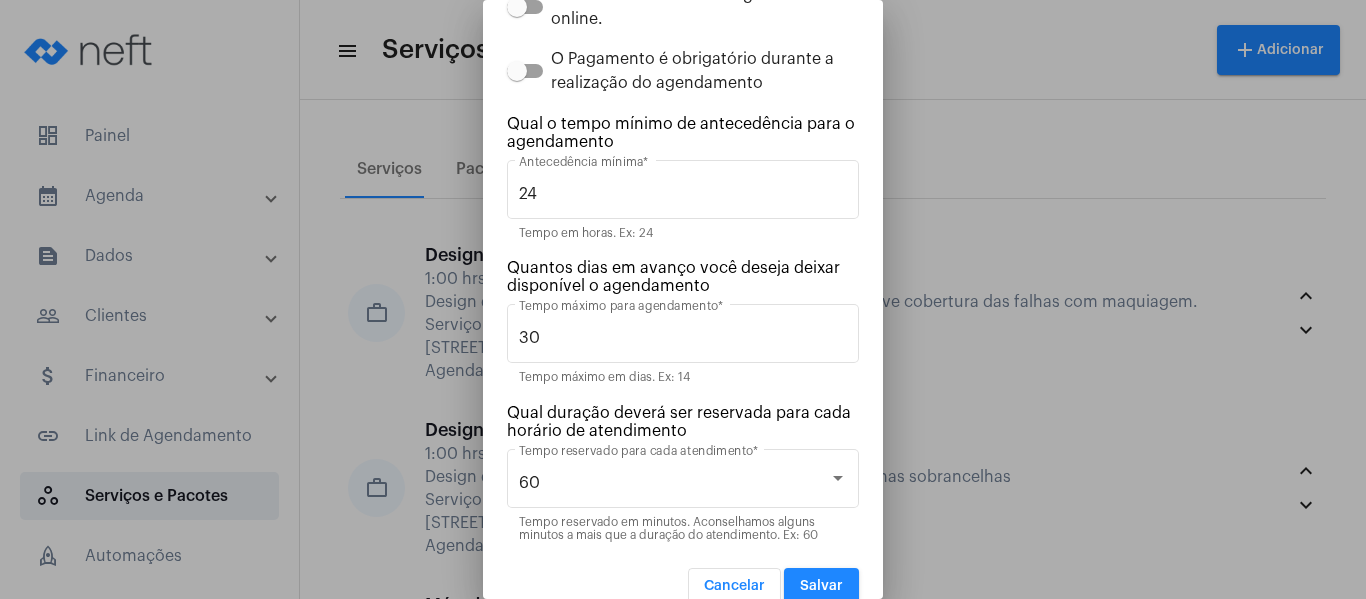 scroll, scrollTop: 864, scrollLeft: 0, axis: vertical 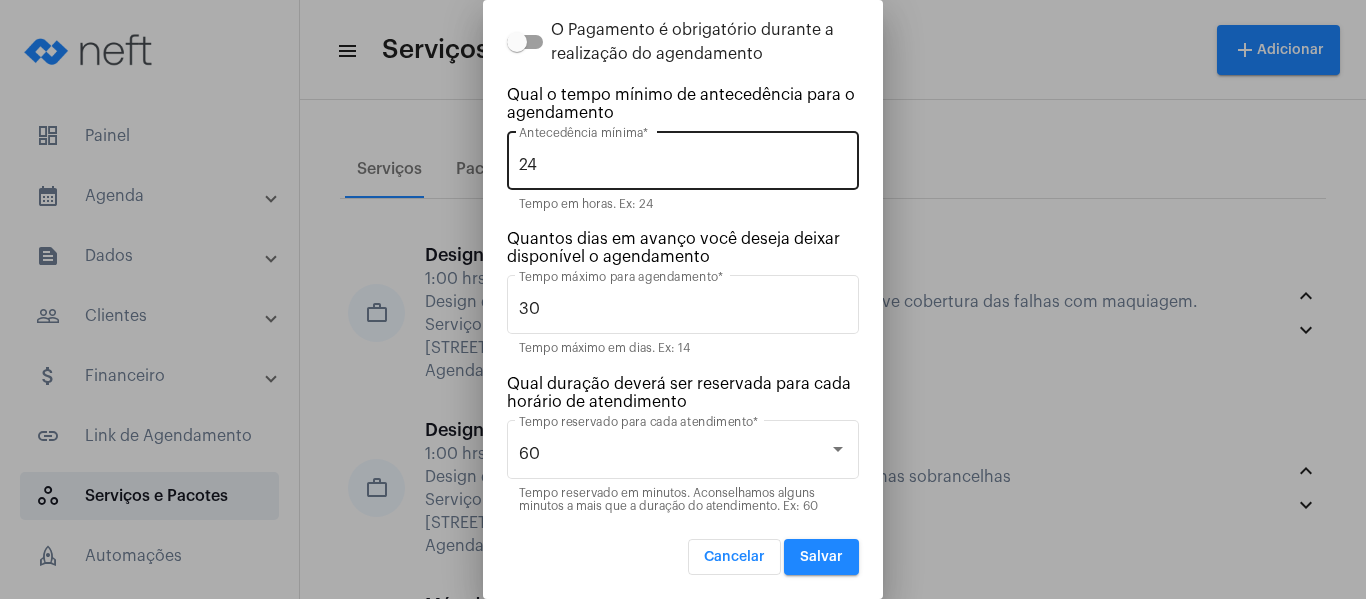 click on "24" at bounding box center [683, 165] 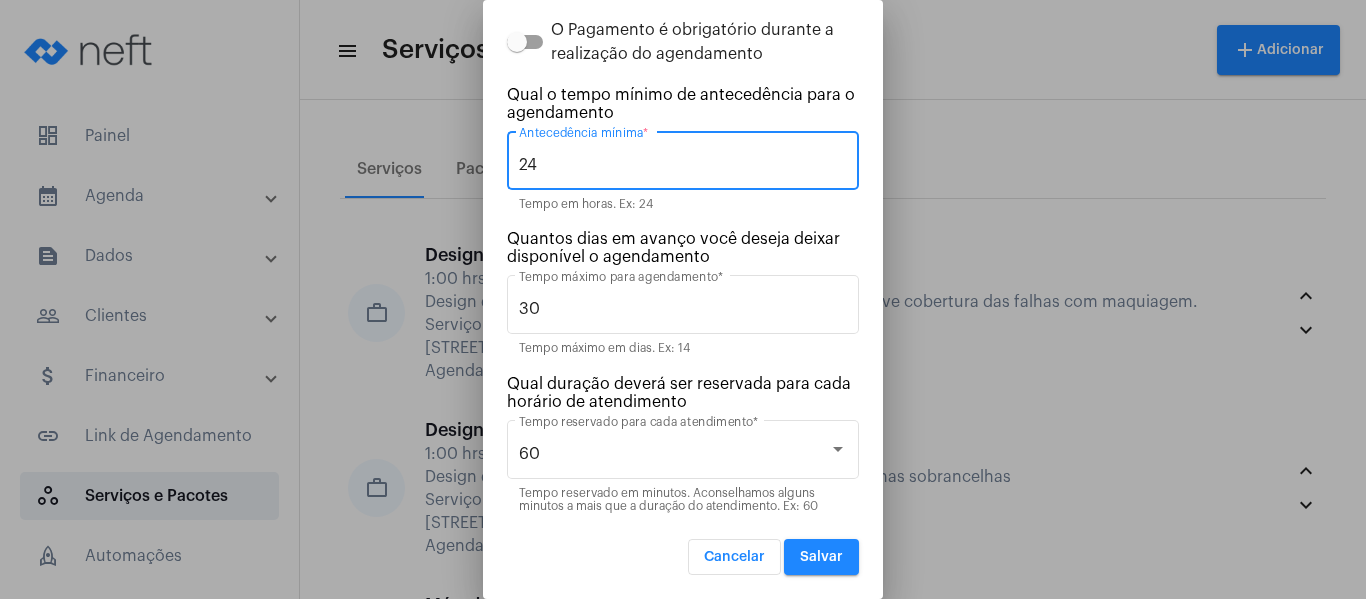 type on "2" 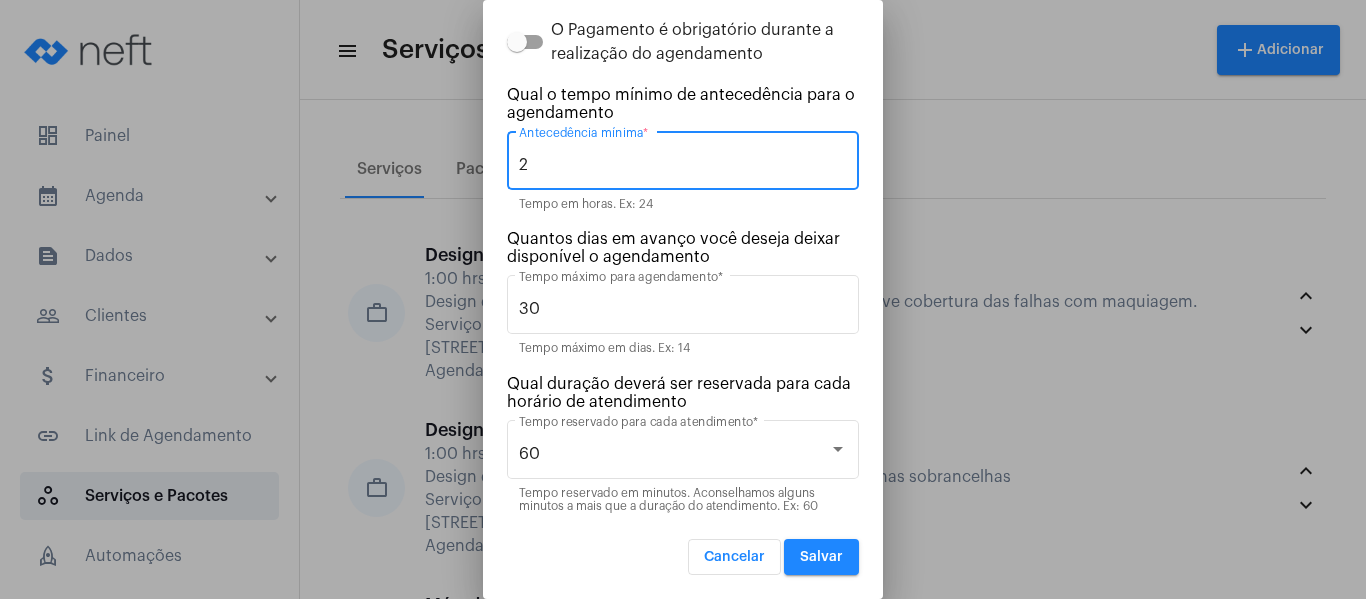 type on "2" 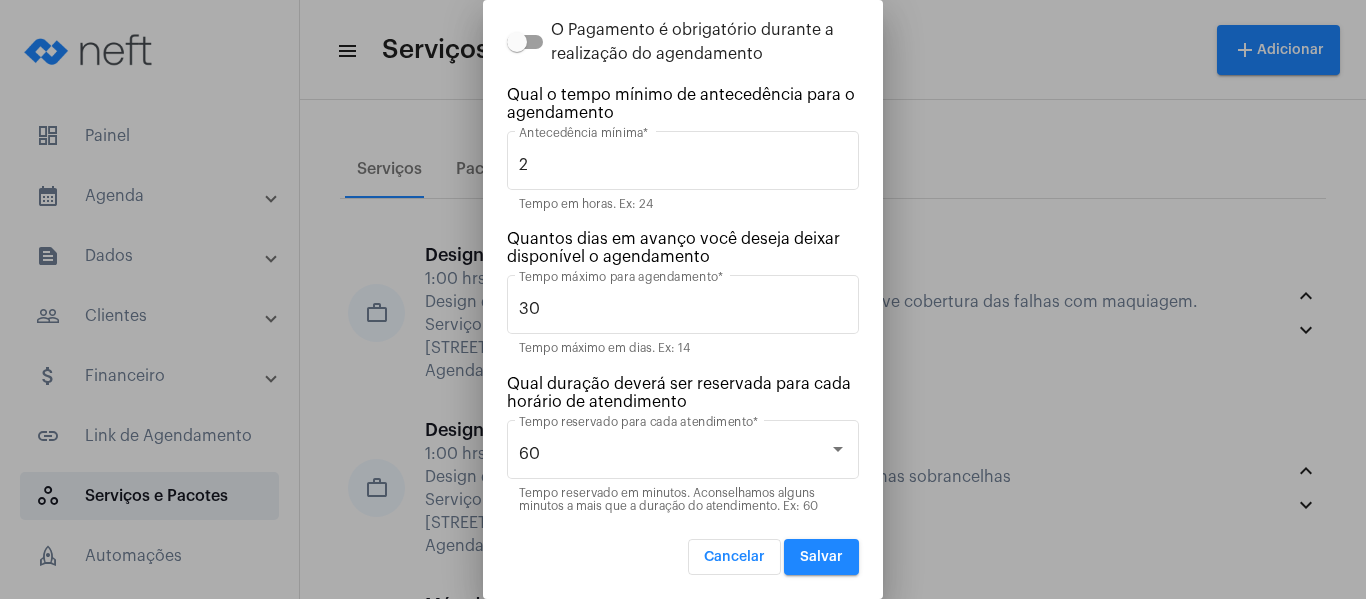 click on "Salvar" at bounding box center [821, 557] 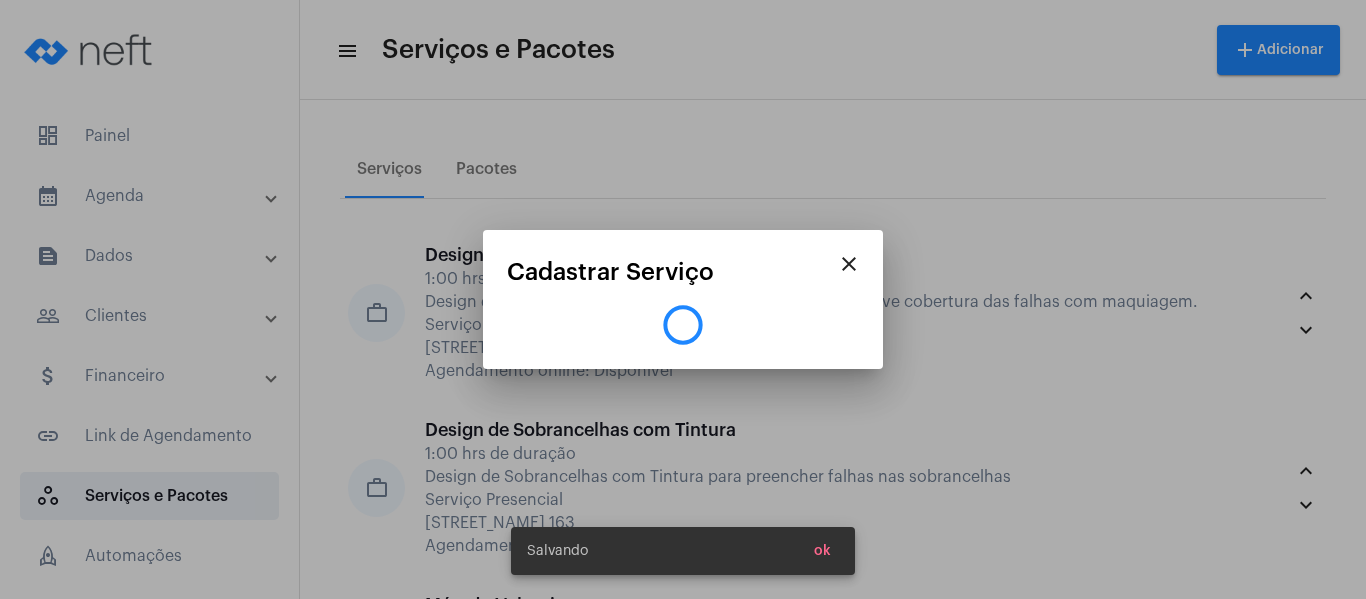scroll, scrollTop: 0, scrollLeft: 0, axis: both 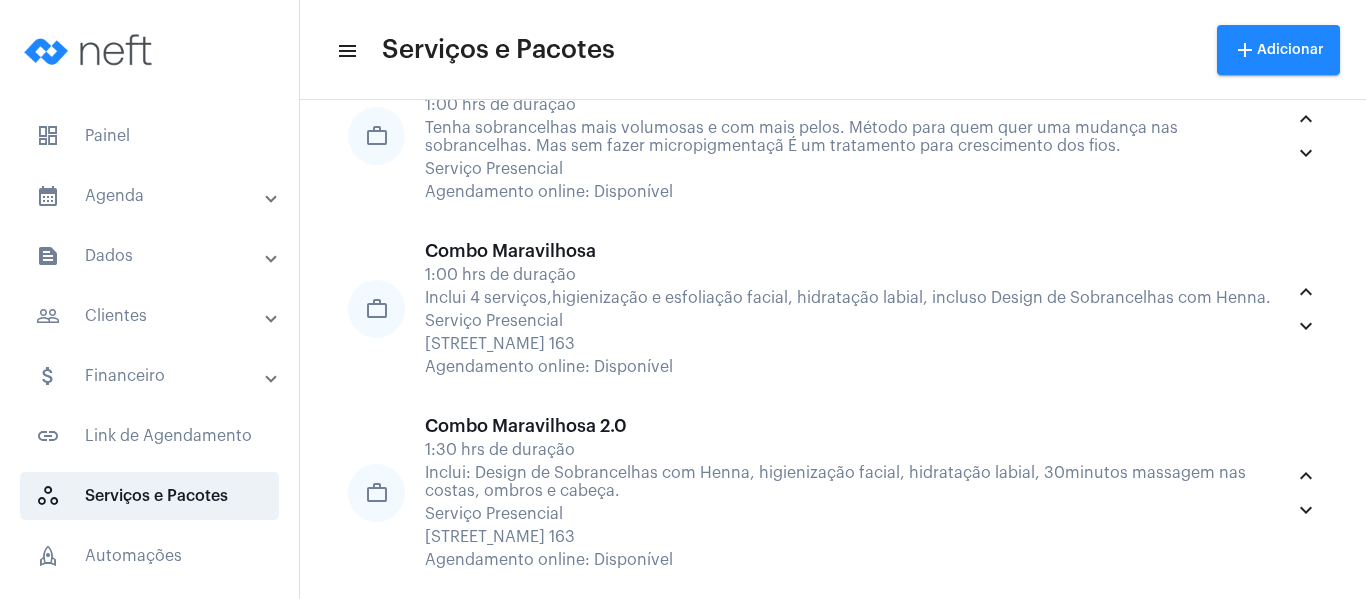 click on "menu Serviços e Pacotes add Adicionar" 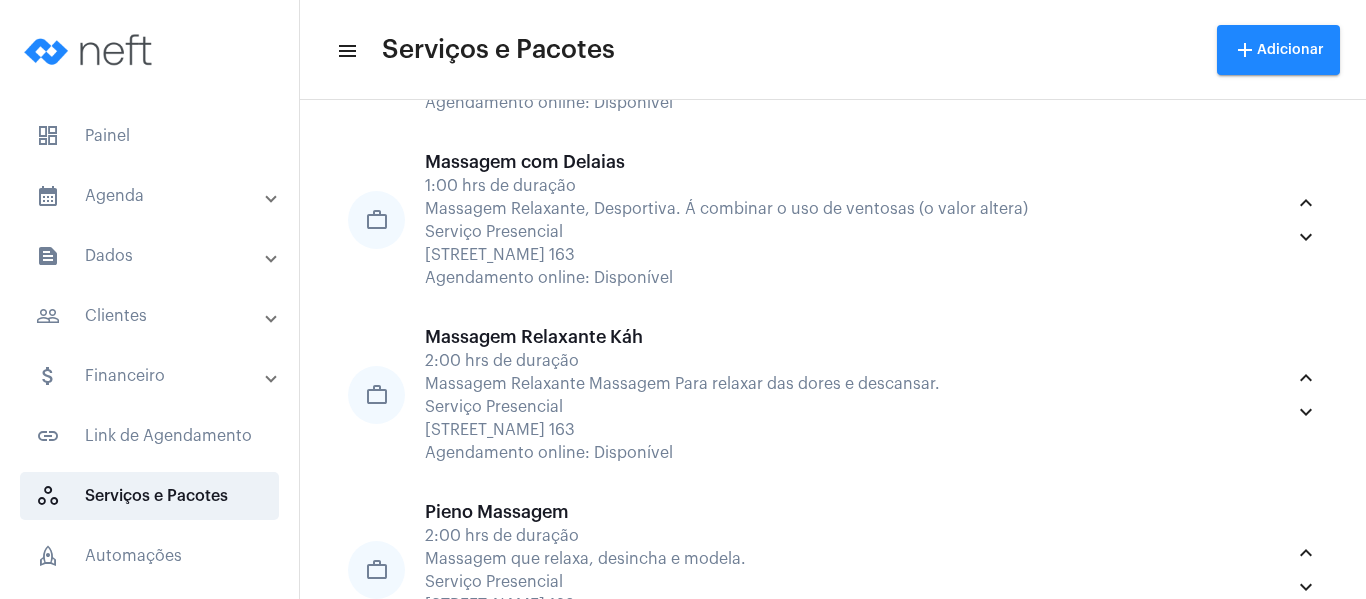 scroll, scrollTop: 2619, scrollLeft: 0, axis: vertical 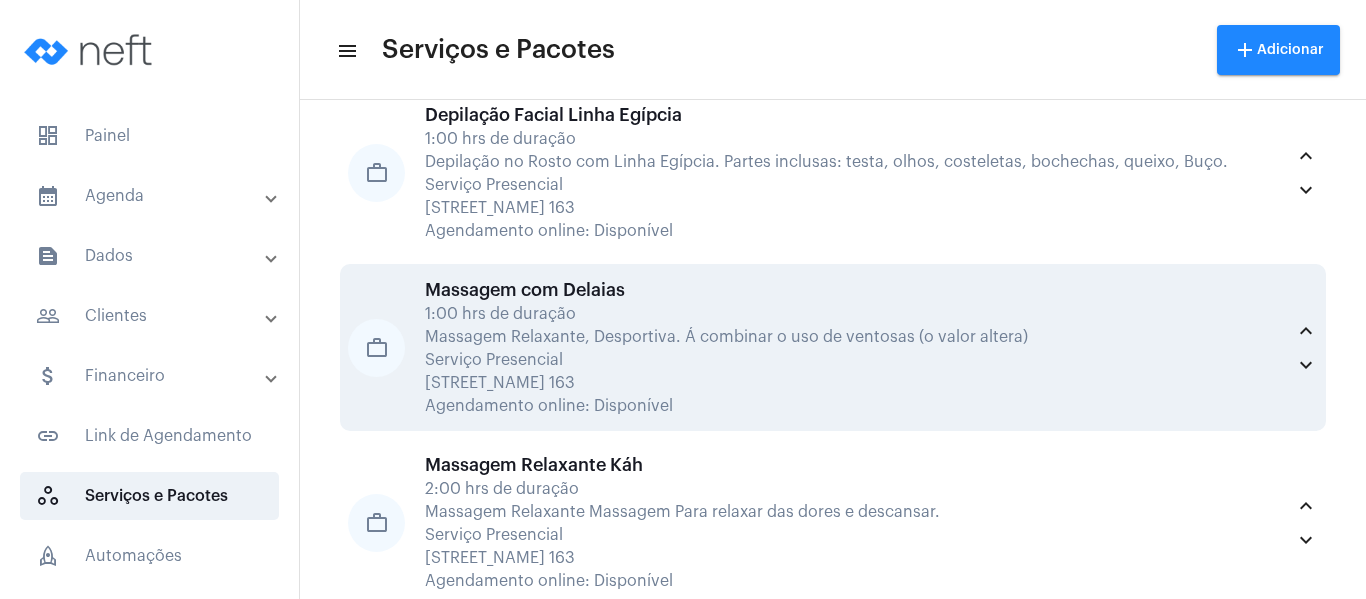 click on "1:00 hrs de duração" at bounding box center [854, 314] 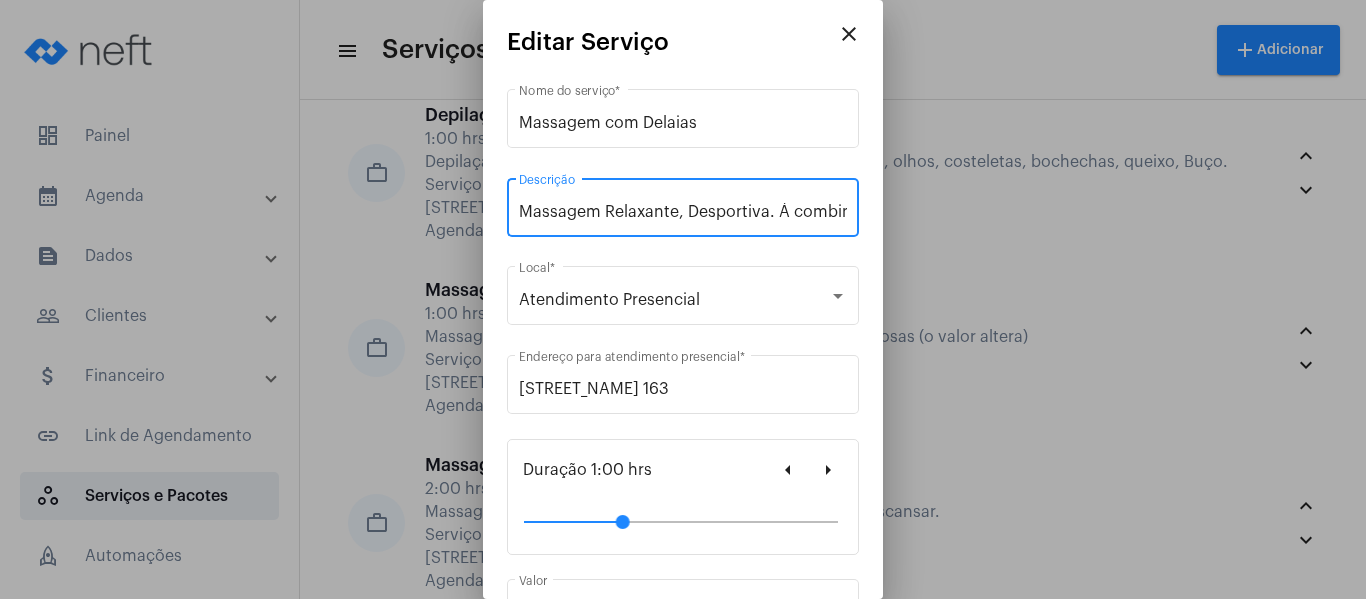 drag, startPoint x: 519, startPoint y: 212, endPoint x: 1070, endPoint y: 192, distance: 551.36285 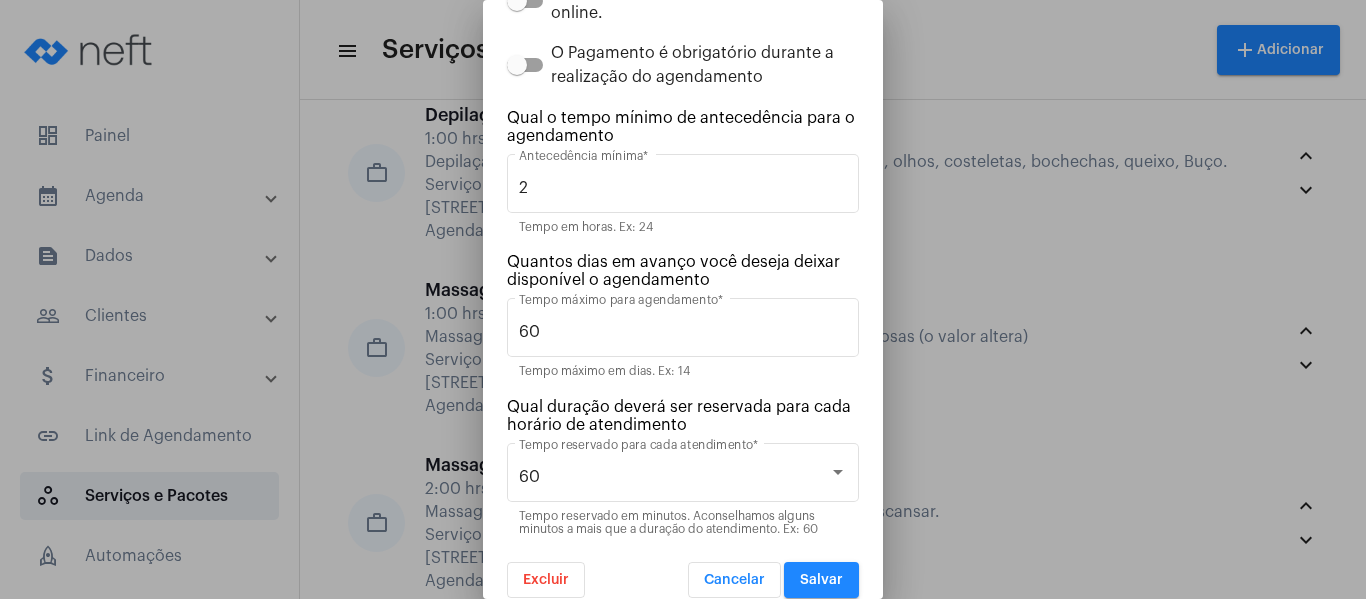scroll, scrollTop: 864, scrollLeft: 0, axis: vertical 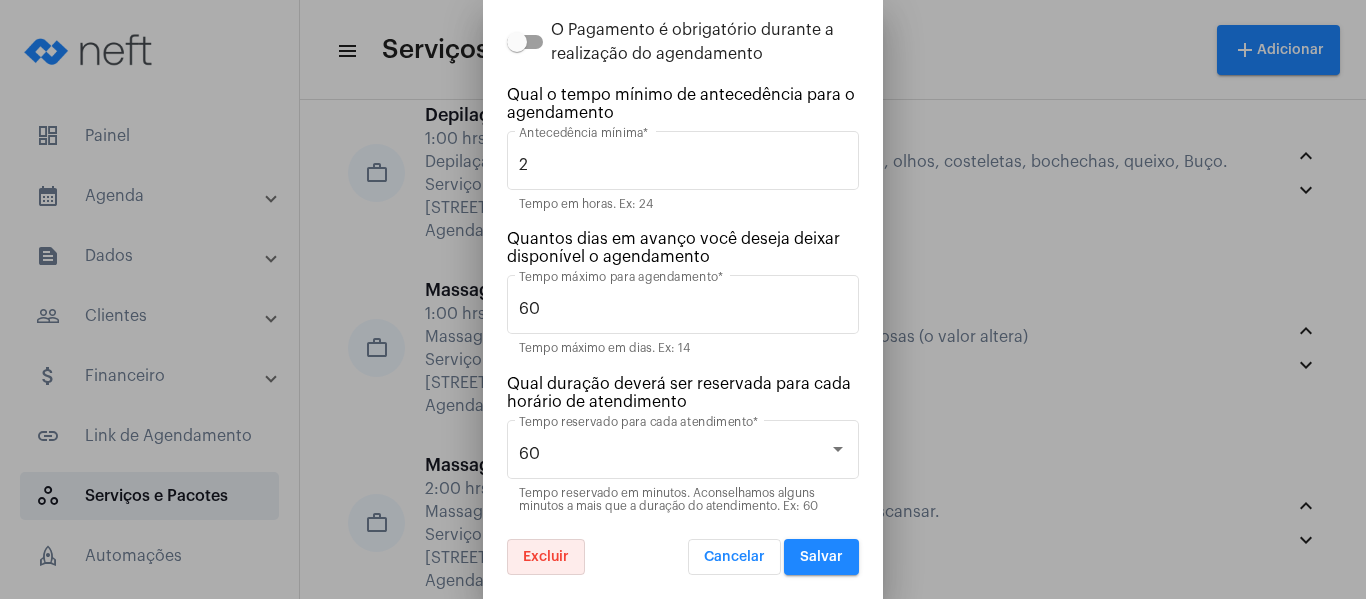 click on "Excluir" at bounding box center (546, 557) 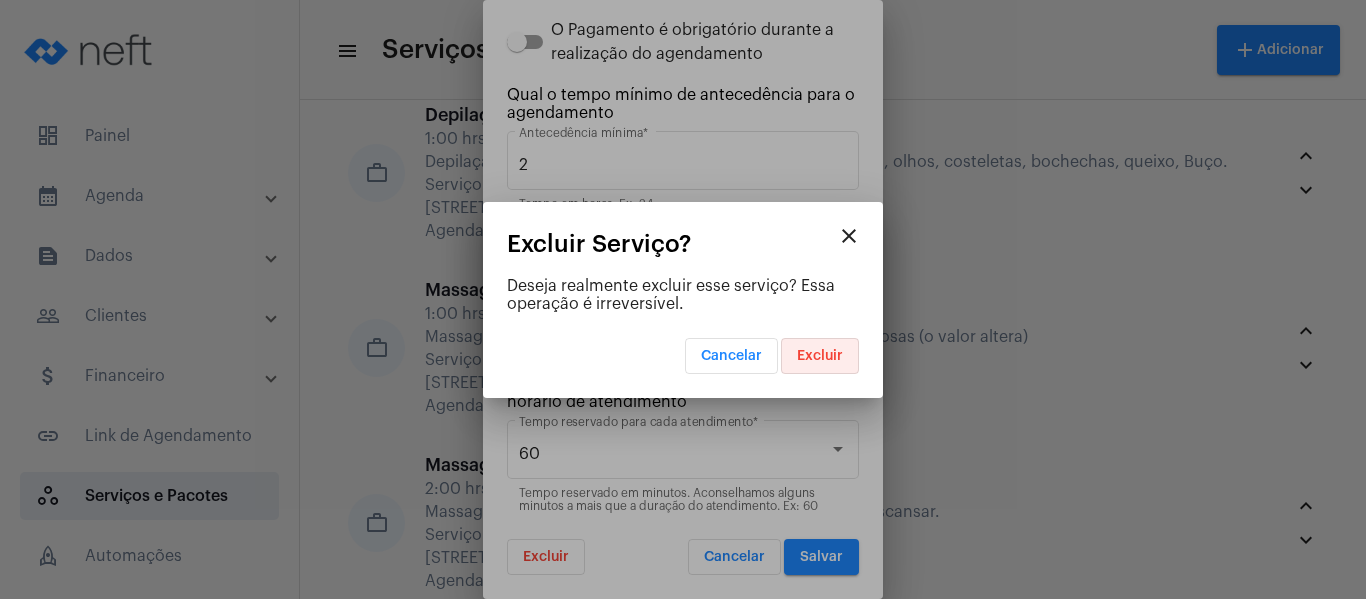 click on "Excluir" at bounding box center (820, 356) 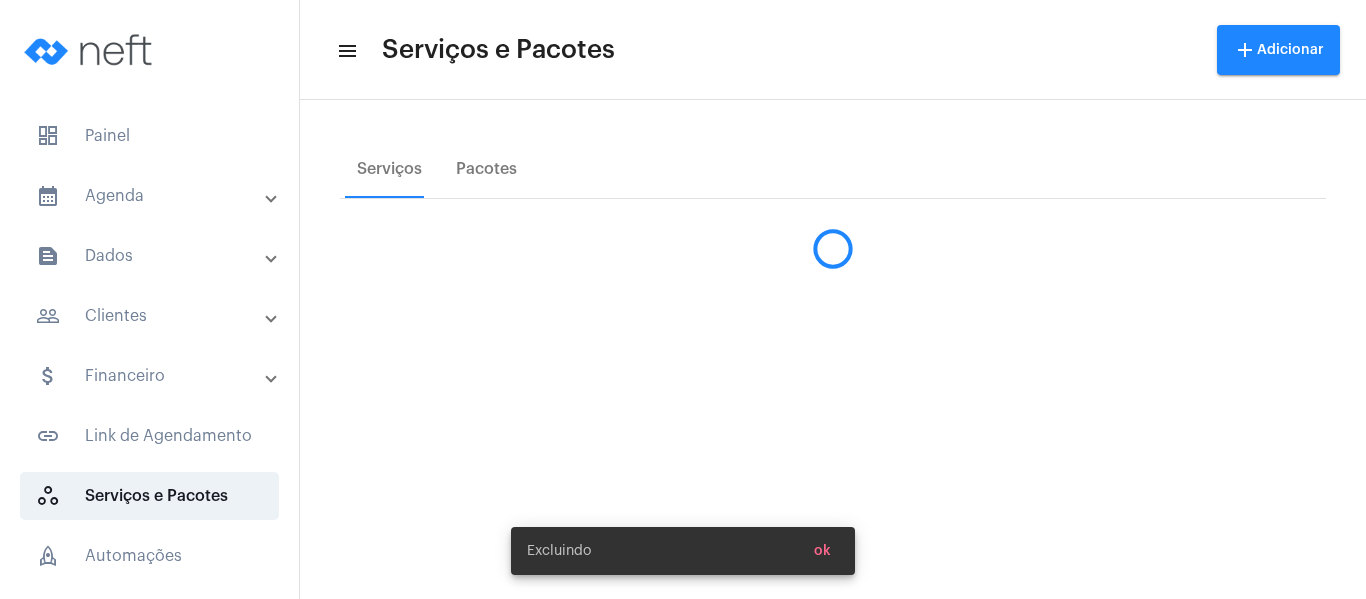 scroll, scrollTop: 0, scrollLeft: 0, axis: both 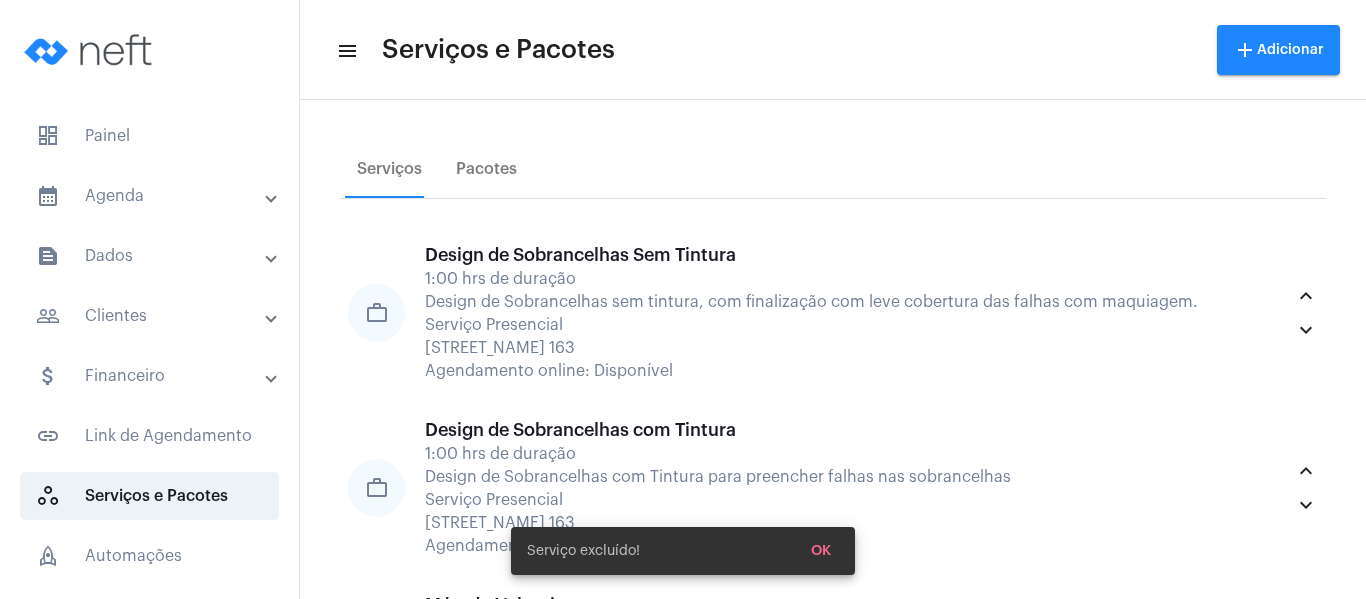 click on "Serviços Pacotes" 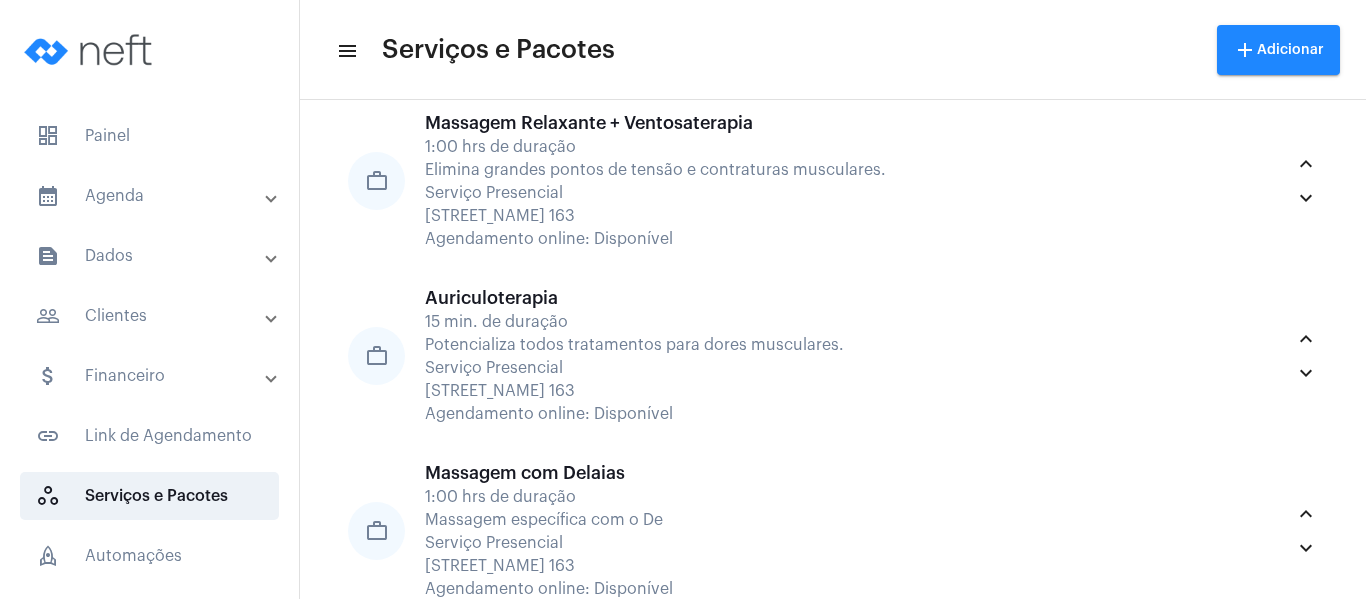 scroll, scrollTop: 4198, scrollLeft: 0, axis: vertical 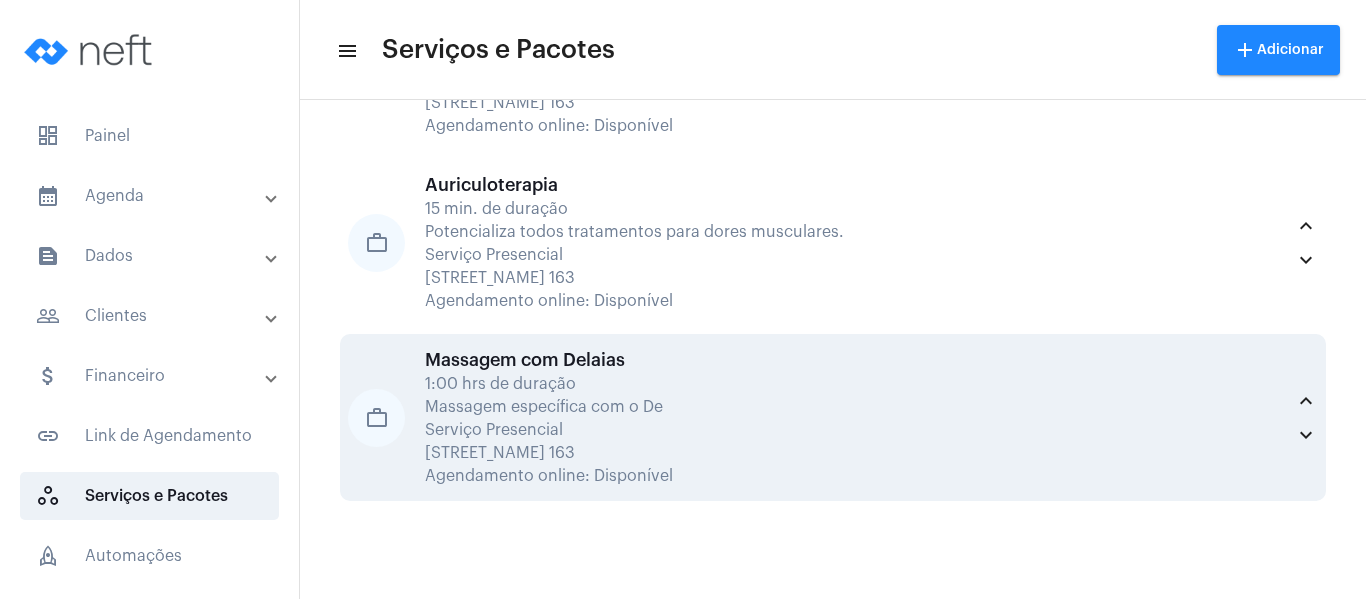 click on "Massagem específica com o De" at bounding box center (854, 407) 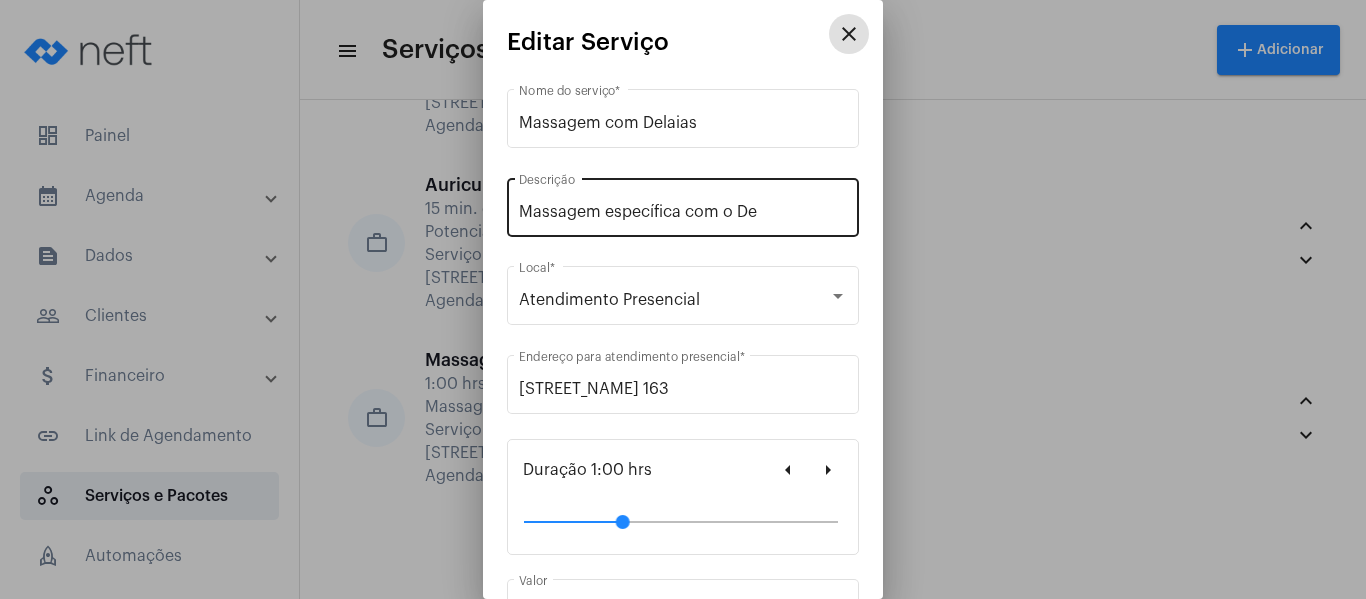click on "Massagem específica com o De" at bounding box center (683, 212) 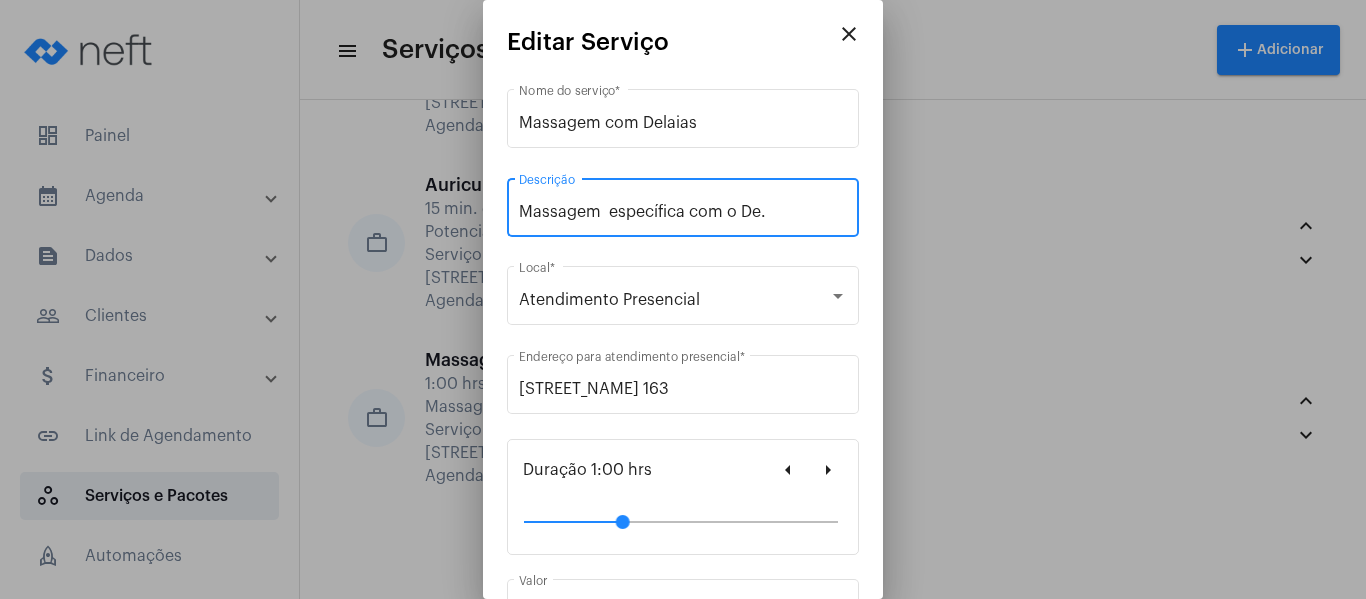 paste on "Massagem Relaxante, Desportiva. Á combinar o uso de ventosas (o valor a" 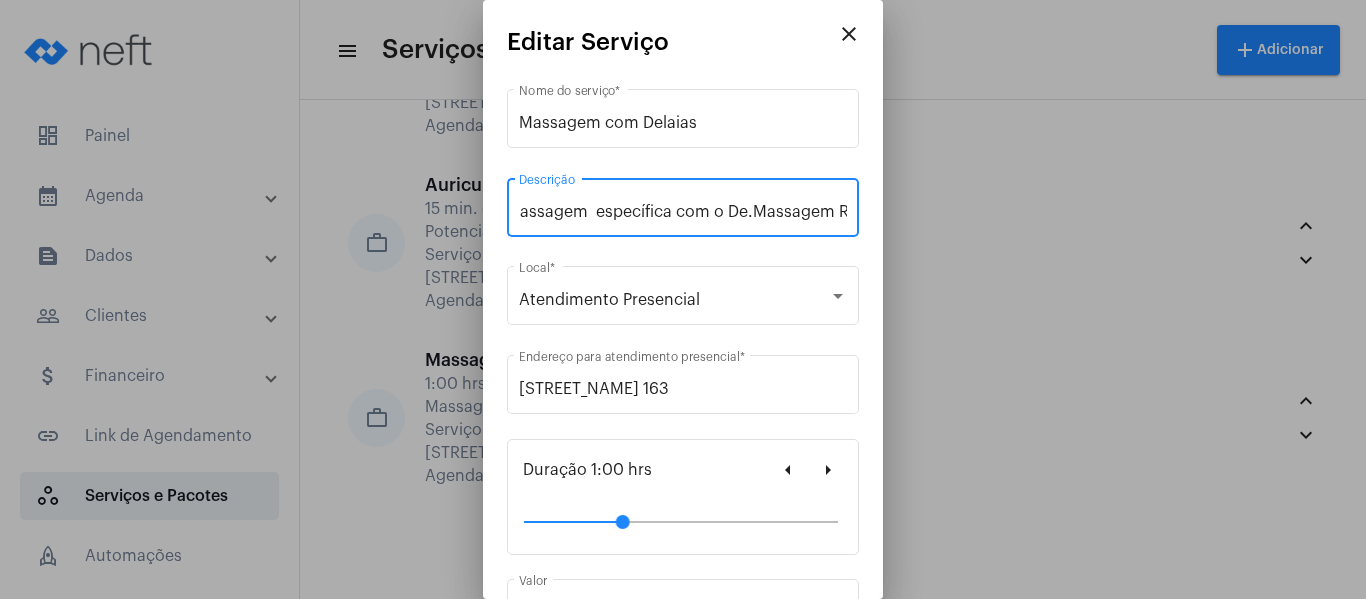scroll, scrollTop: 0, scrollLeft: 0, axis: both 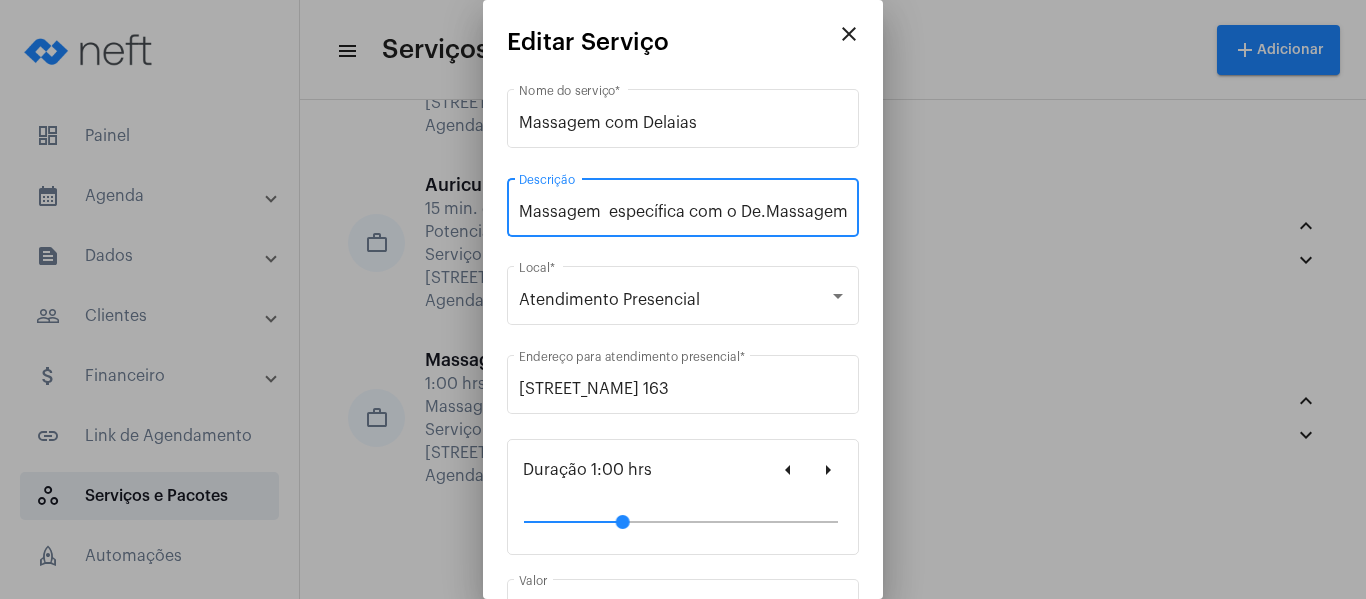click on "Massagem  específica com o De.Massagem Relaxante, Desportiva. Á combinar o uso de ventosas (o valor a" at bounding box center [683, 212] 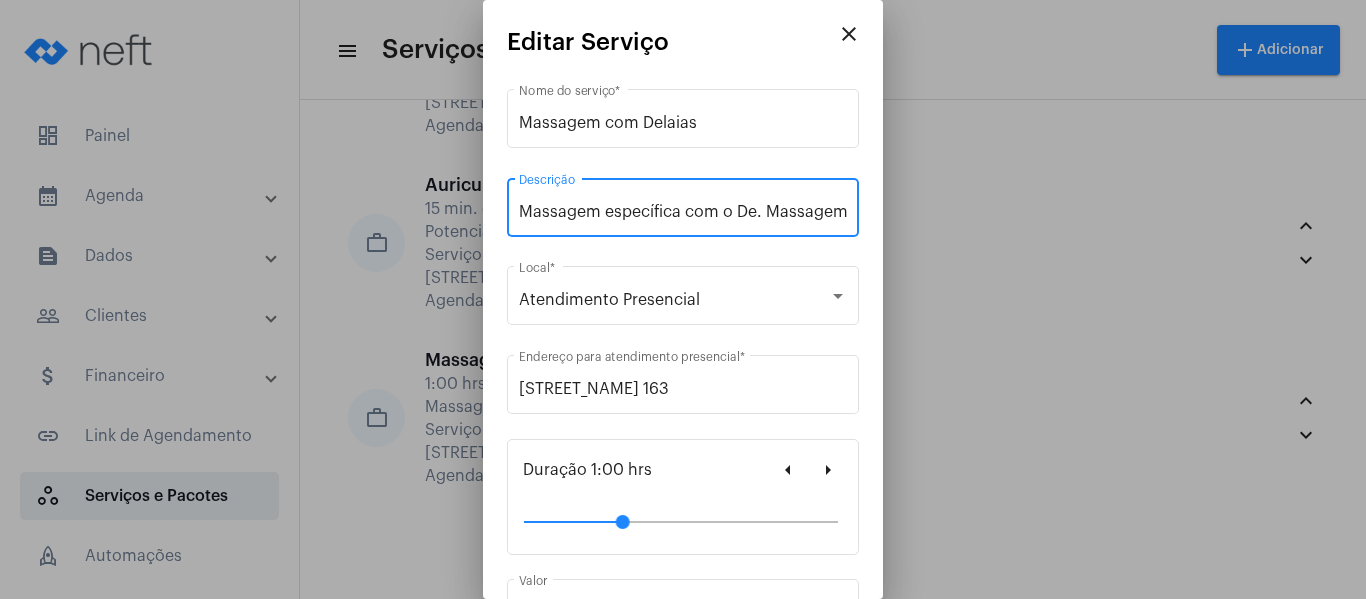 type on "Massagem específica com o De. Massagem Relaxante, Desportiva. Á combinar o uso de ventosas (o valor a" 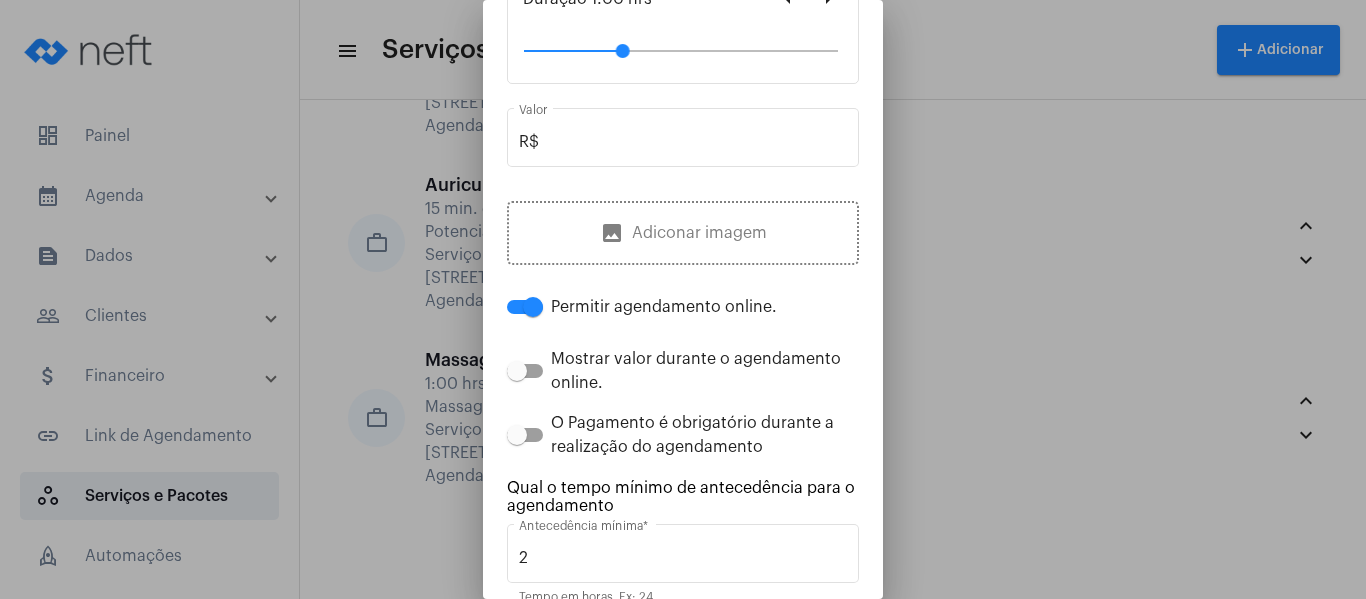 scroll, scrollTop: 864, scrollLeft: 0, axis: vertical 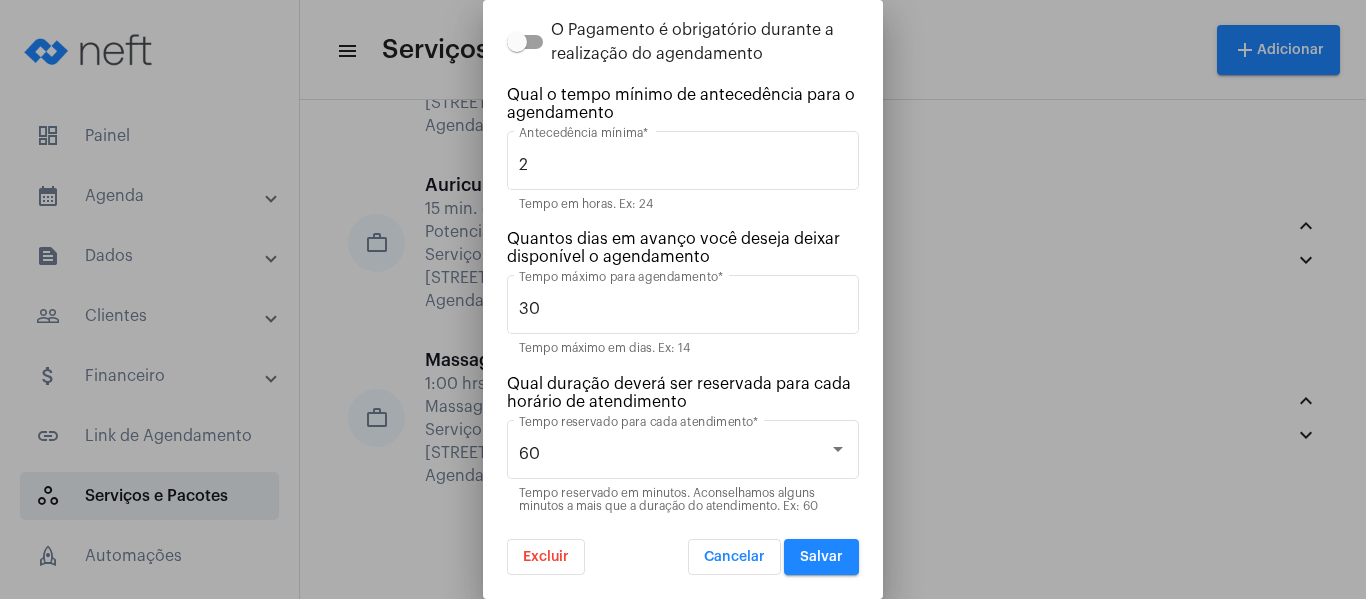 click on "Salvar" at bounding box center (821, 557) 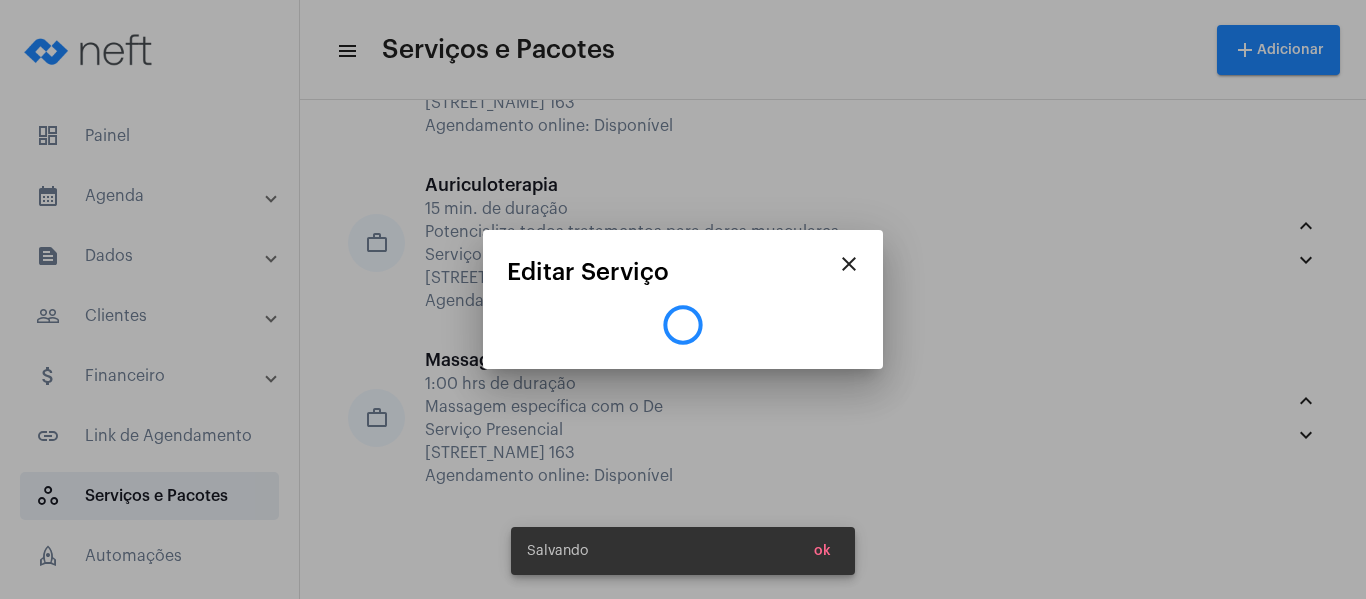 scroll, scrollTop: 0, scrollLeft: 0, axis: both 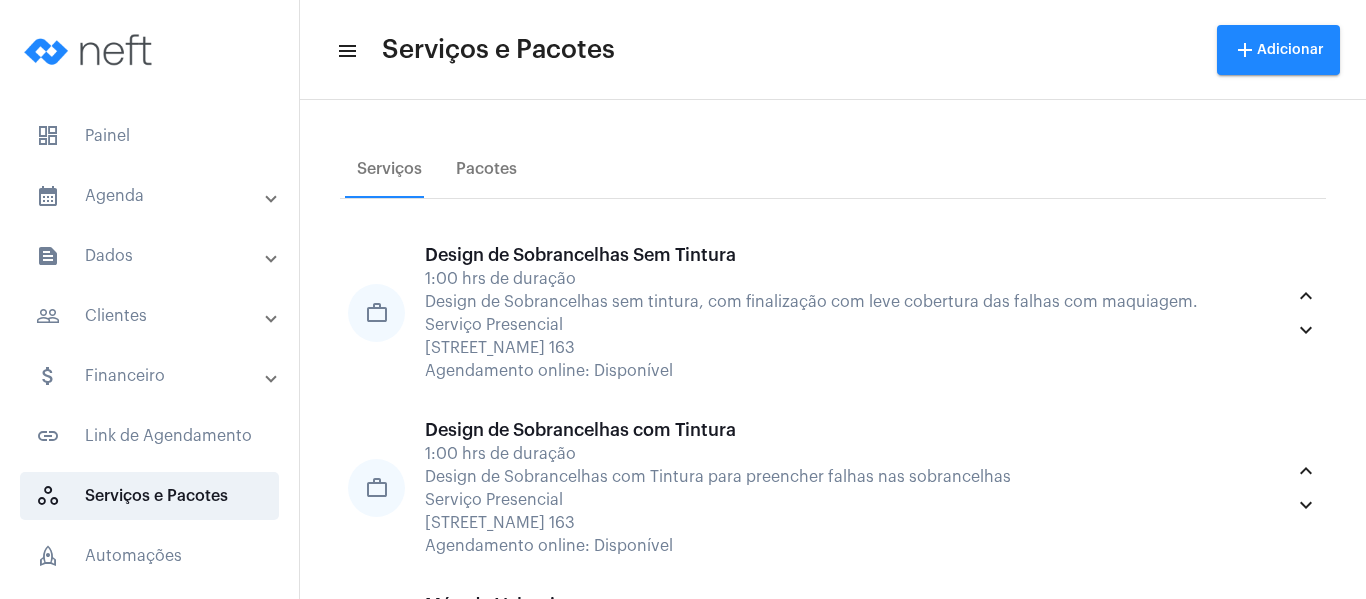 click on "Serviços Pacotes work_outline Design de Sobrancelhas Sem Tintura 1:00 hrs de duração Design de Sobrancelhas sem tintura, com finalização com leve cobertura das falhas com maquiagem. Serviço Presencial [STREET] [NAME] [NUMBER] Agendamento online: Disponível keyboard_arrow_up keyboard_arrow_down work_outline Design de Sobrancelhas com Tintura 1:00 hrs de duração Design de Sobrancelhas com Tintura para preencher falhas nas sobrancelhas Serviço Presencial [STREET] [NAME] [NUMBER] Agendamento online: Disponível keyboard_arrow_up keyboard_arrow_down work_outline Método Volumi 1:00 hrs de duração Tenha sobrancelhas mais volumosas e com mais pelos. Método para quem quer uma mudança nas sobrancelhas. Mas sem fazer micropigmentaçã  É um tratamento para crescimento dos fios. Serviço Presencial Agendamento online: Disponível keyboard_arrow_up keyboard_arrow_down work_outline Combo Maravilhosa 1:00 hrs de duração Serviço Presencial [STREET] [NAME] [NUMBER] Agendamento online: Disponível" 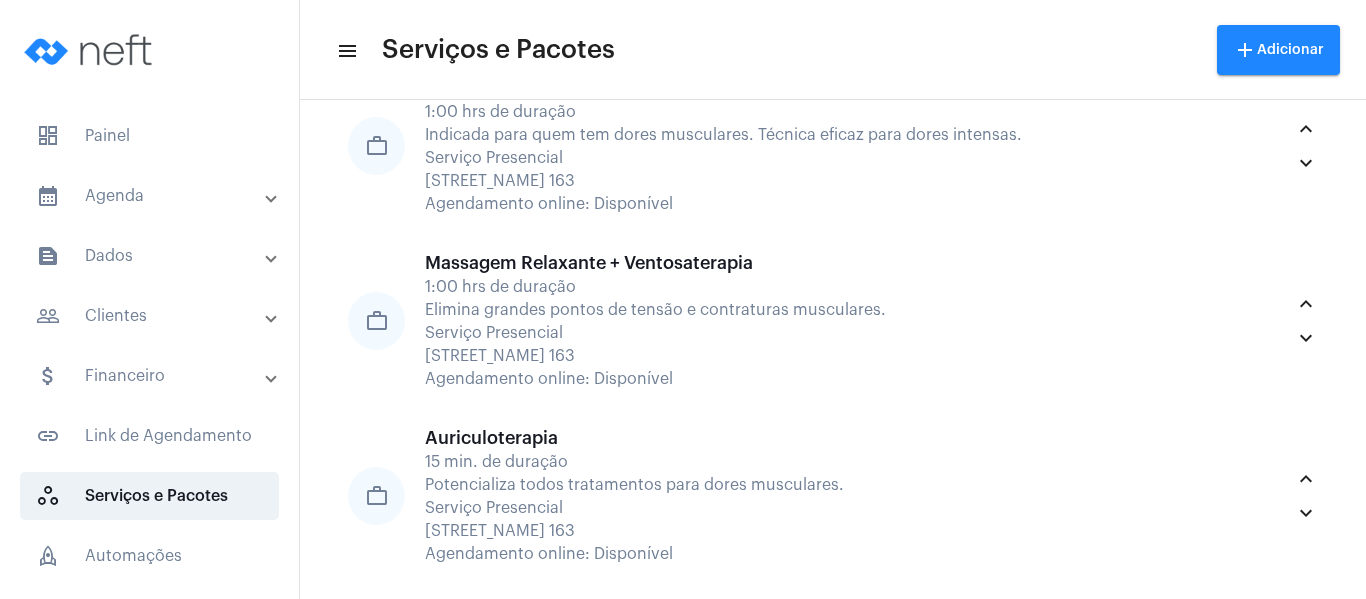 scroll, scrollTop: 3783, scrollLeft: 0, axis: vertical 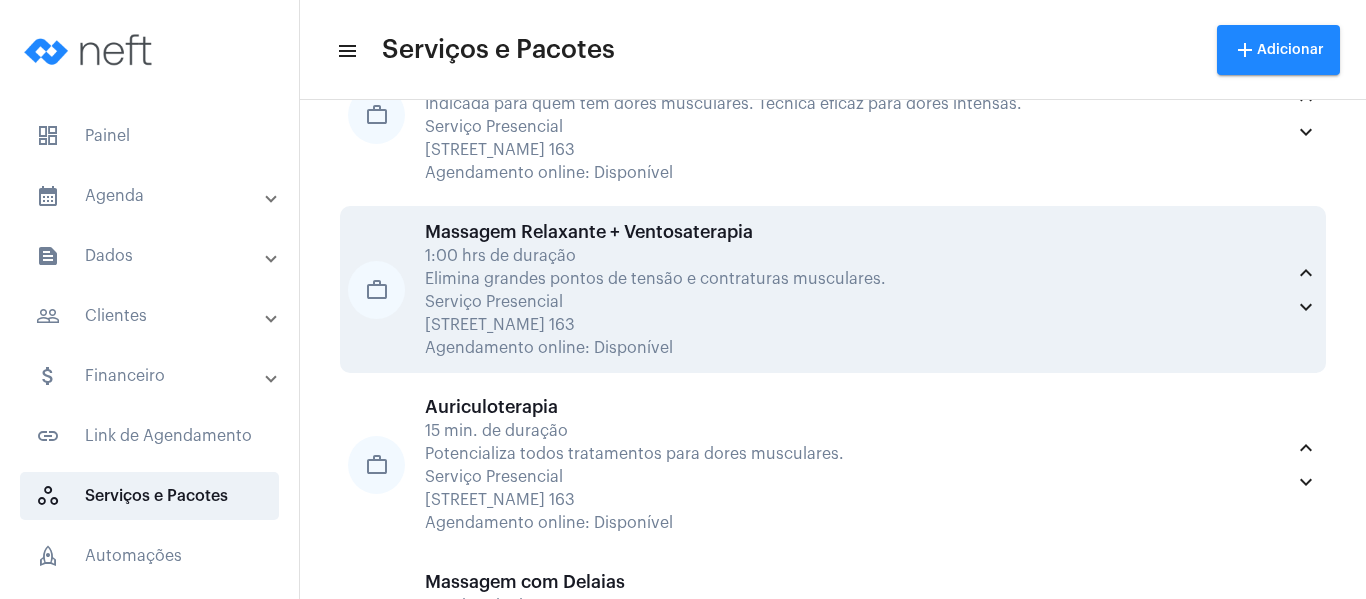 click on "Elimina grandes pontos de tensão e contraturas musculares." at bounding box center [854, 279] 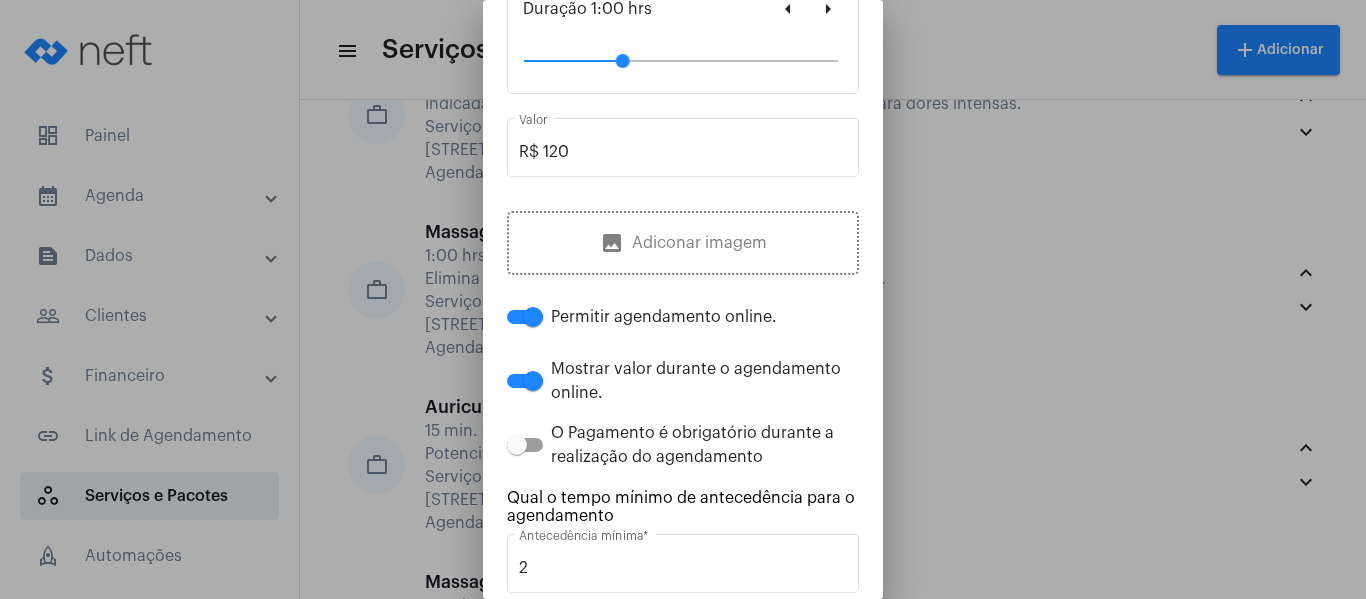 scroll, scrollTop: 354, scrollLeft: 0, axis: vertical 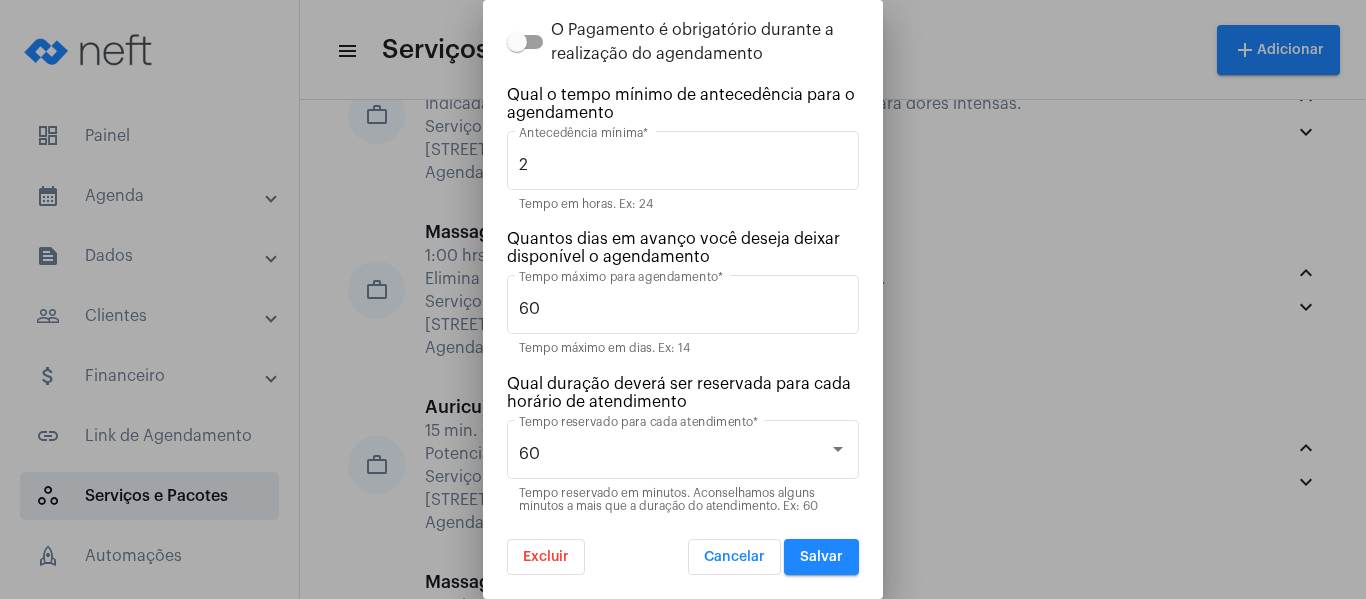 click on "Excluir" at bounding box center (546, 557) 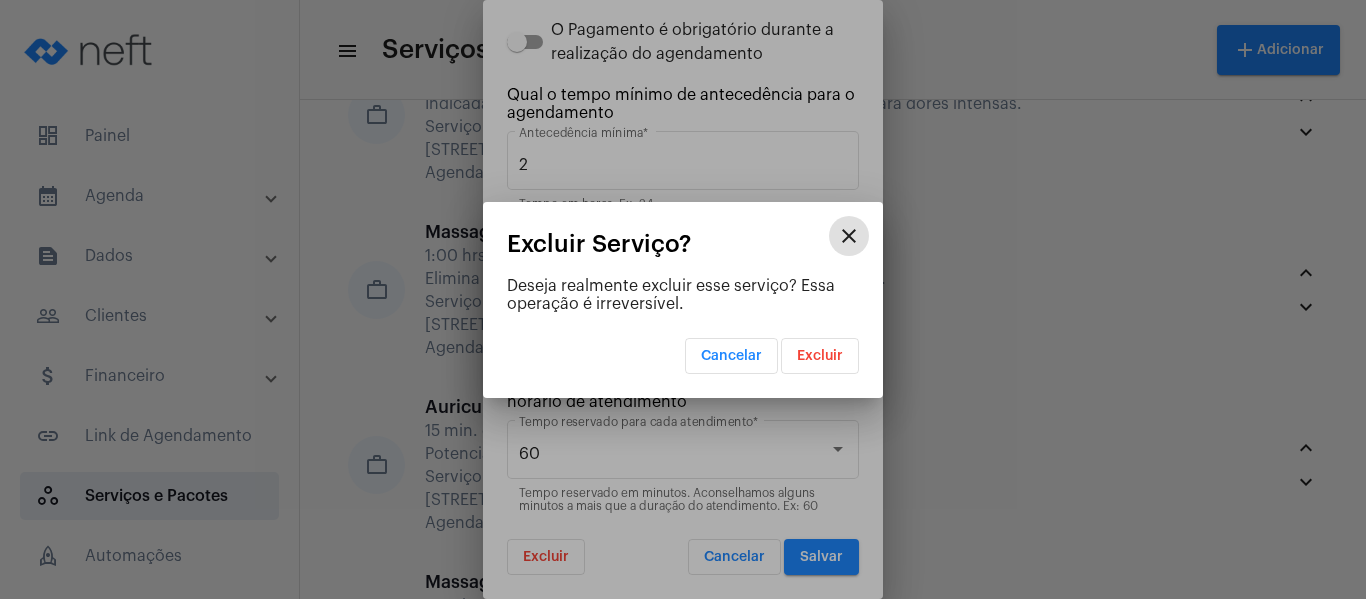 click on "Excluir" at bounding box center (820, 356) 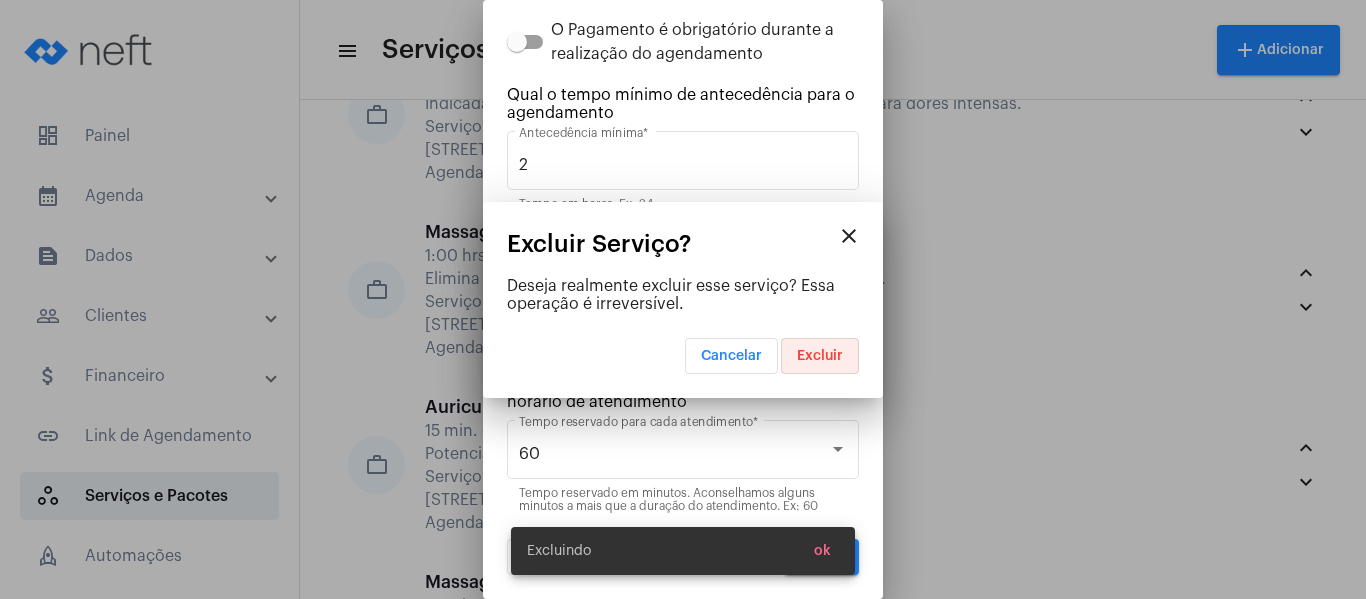 scroll, scrollTop: 0, scrollLeft: 0, axis: both 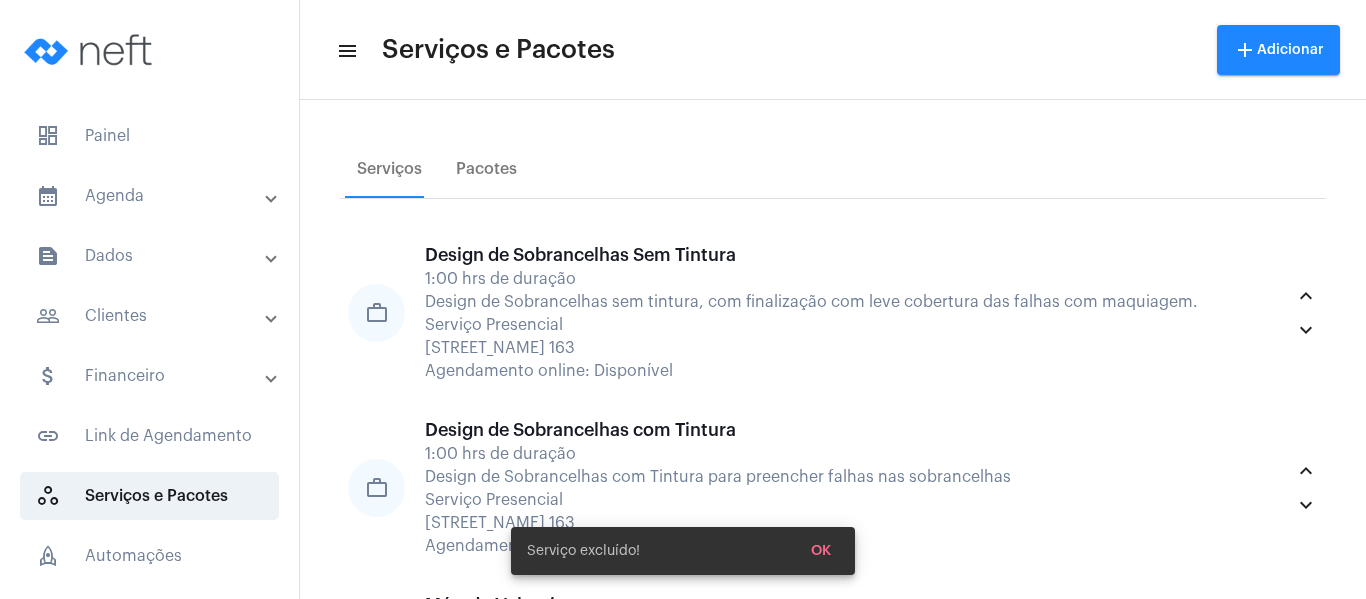 click on "Serviços Pacotes" 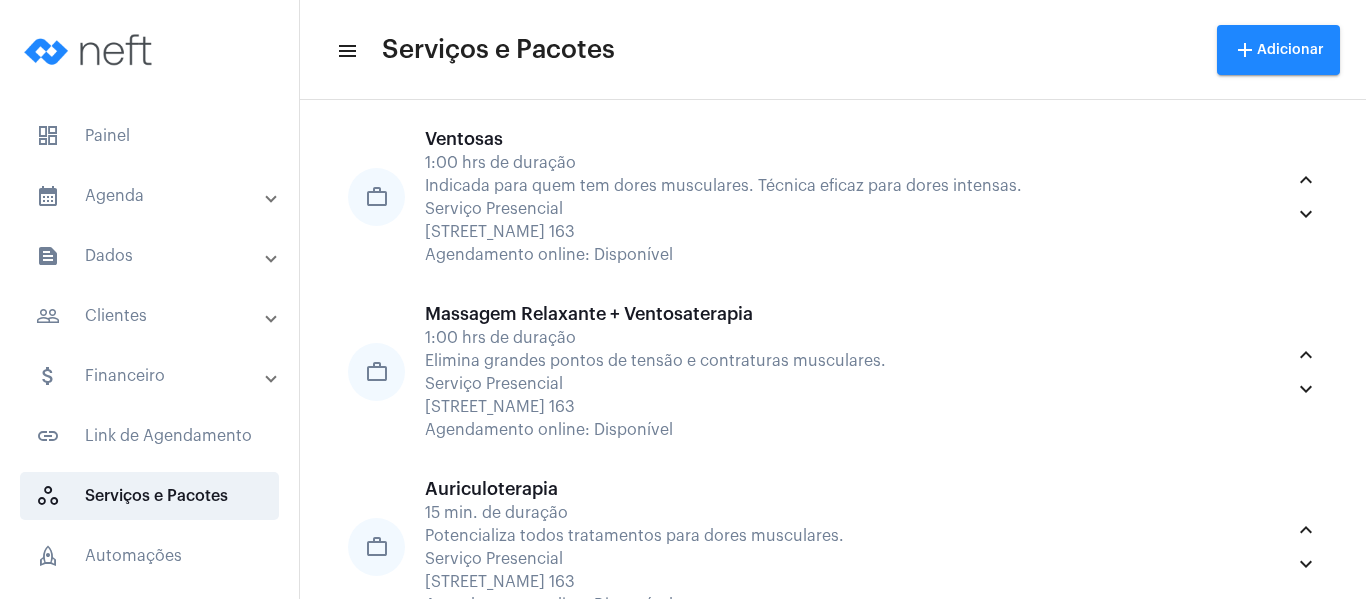 scroll, scrollTop: 3703, scrollLeft: 0, axis: vertical 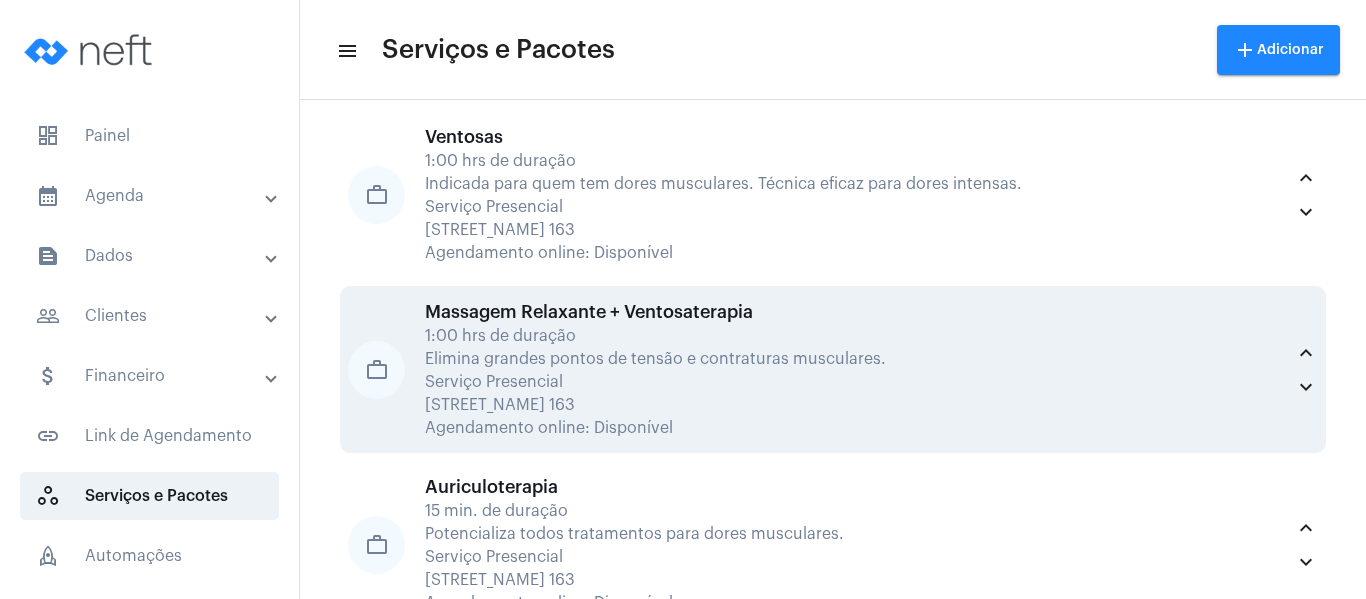 click on "Massagem Relaxante + Ventosaterapia 1:00 hrs de duração Elimina grandes pontos de tensão e contraturas musculares. Serviço Presencial [STREET_NAME] 163 Agendamento online: Disponível" at bounding box center [854, 369] 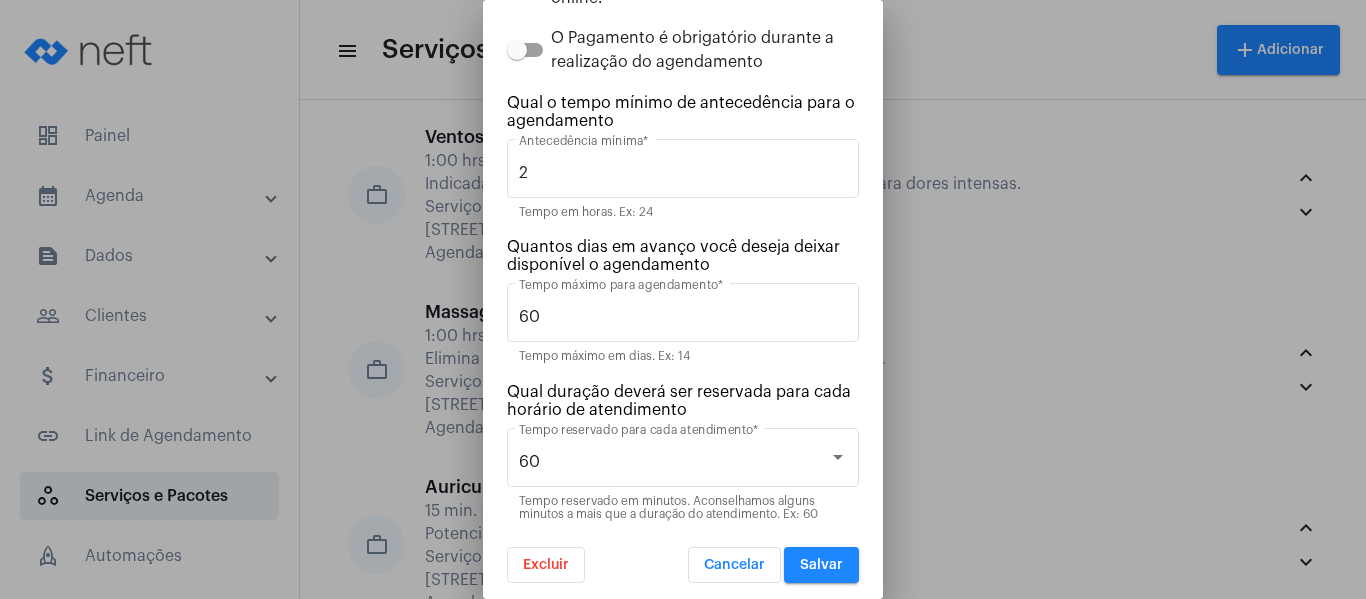 scroll, scrollTop: 861, scrollLeft: 0, axis: vertical 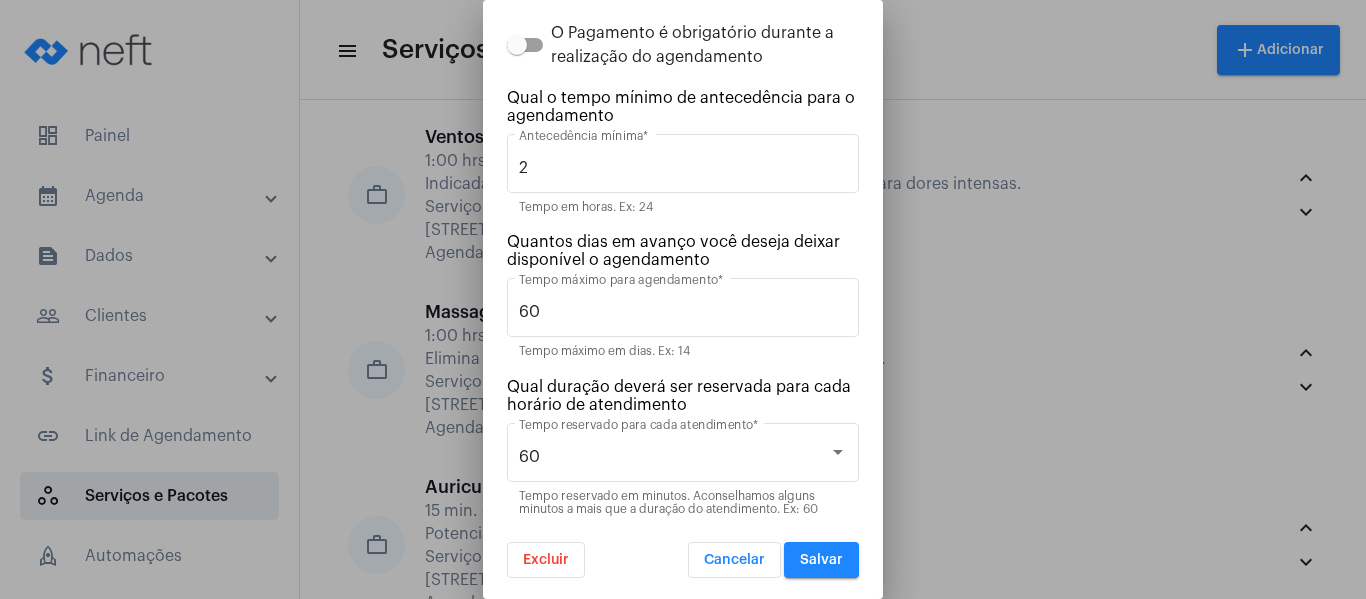 click at bounding box center (683, 299) 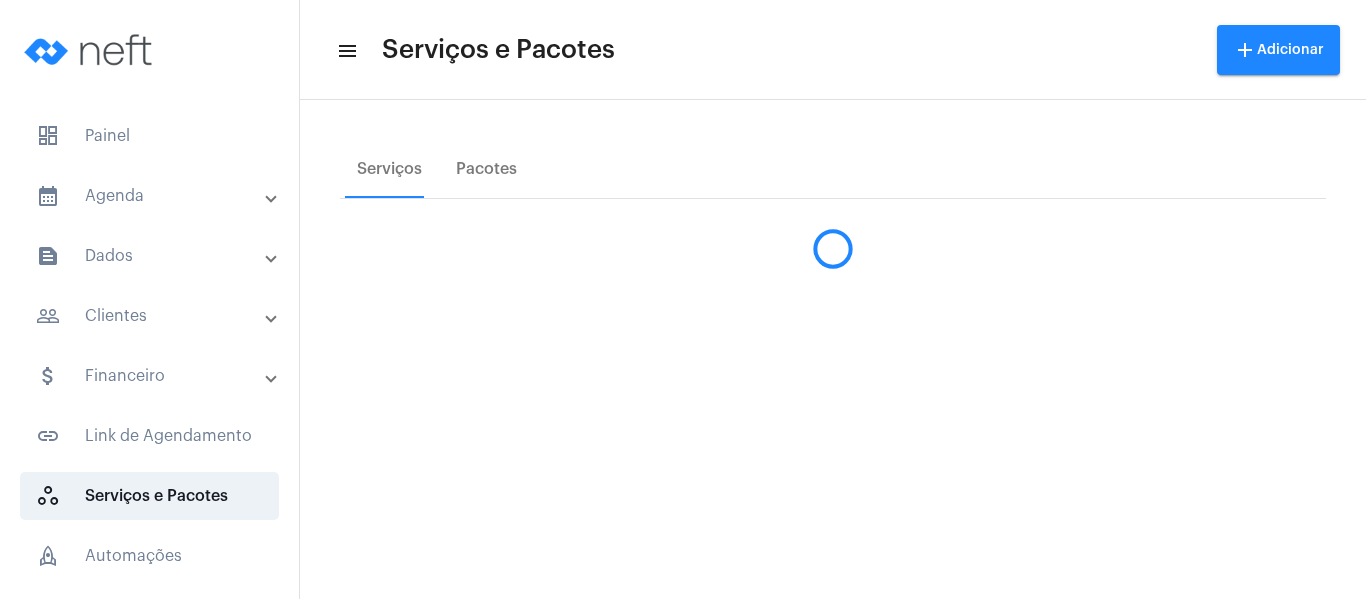 scroll, scrollTop: 0, scrollLeft: 0, axis: both 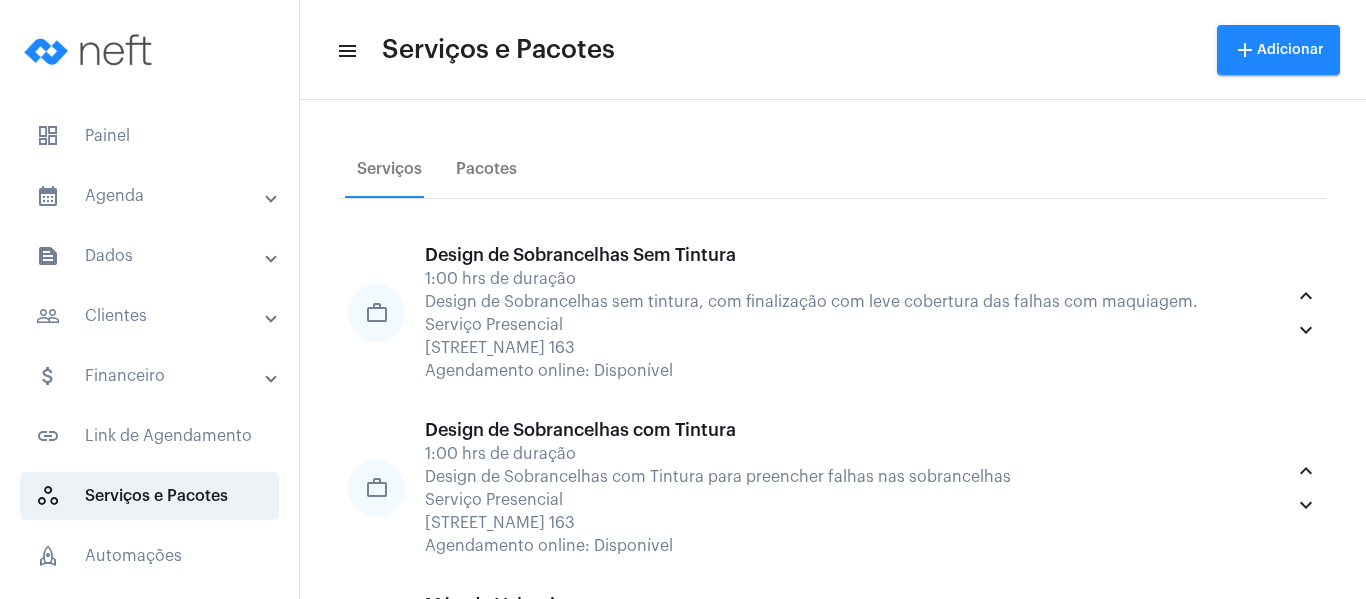 click on "Serviços Pacotes work_outline Design de Sobrancelhas Sem Tintura 1:00 hrs de duração Design de Sobrancelhas sem tintura, com finalização com leve cobertura das falhas com maquiagem. Serviço Presencial [STREET] [NAME] [NUMBER] Agendamento online: Disponível keyboard_arrow_up keyboard_arrow_down work_outline Design de Sobrancelhas com Tintura 1:00 hrs de duração Design de Sobrancelhas com Tintura para preencher falhas nas sobrancelhas Serviço Presencial [STREET] [NAME] [NUMBER] Agendamento online: Disponível keyboard_arrow_up keyboard_arrow_down work_outline Método Volumi 1:00 hrs de duração Tenha sobrancelhas mais volumosas e com mais pelos. Método para quem quer uma mudança nas sobrancelhas. Mas sem fazer micropigmentaçã  É um tratamento para crescimento dos fios. Serviço Presencial Agendamento online: Disponível keyboard_arrow_up keyboard_arrow_down work_outline Combo Maravilhosa 1:00 hrs de duração Serviço Presencial [STREET] [NAME] [NUMBER] Agendamento online: Disponível" 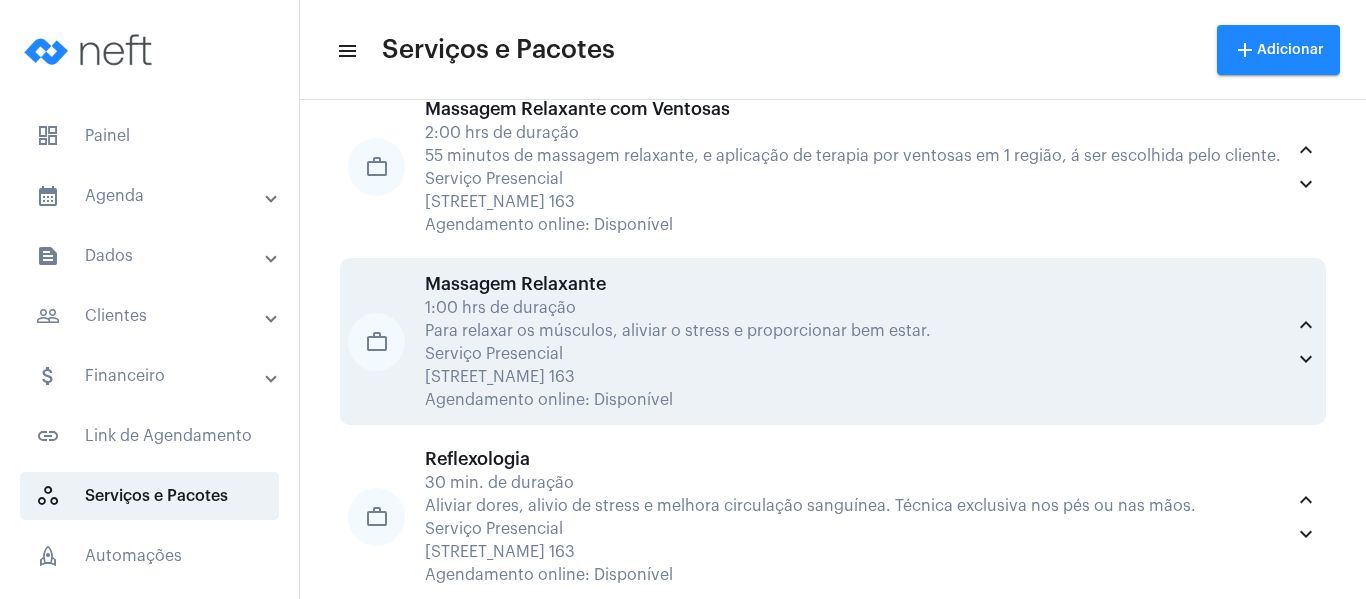 scroll, scrollTop: 3208, scrollLeft: 0, axis: vertical 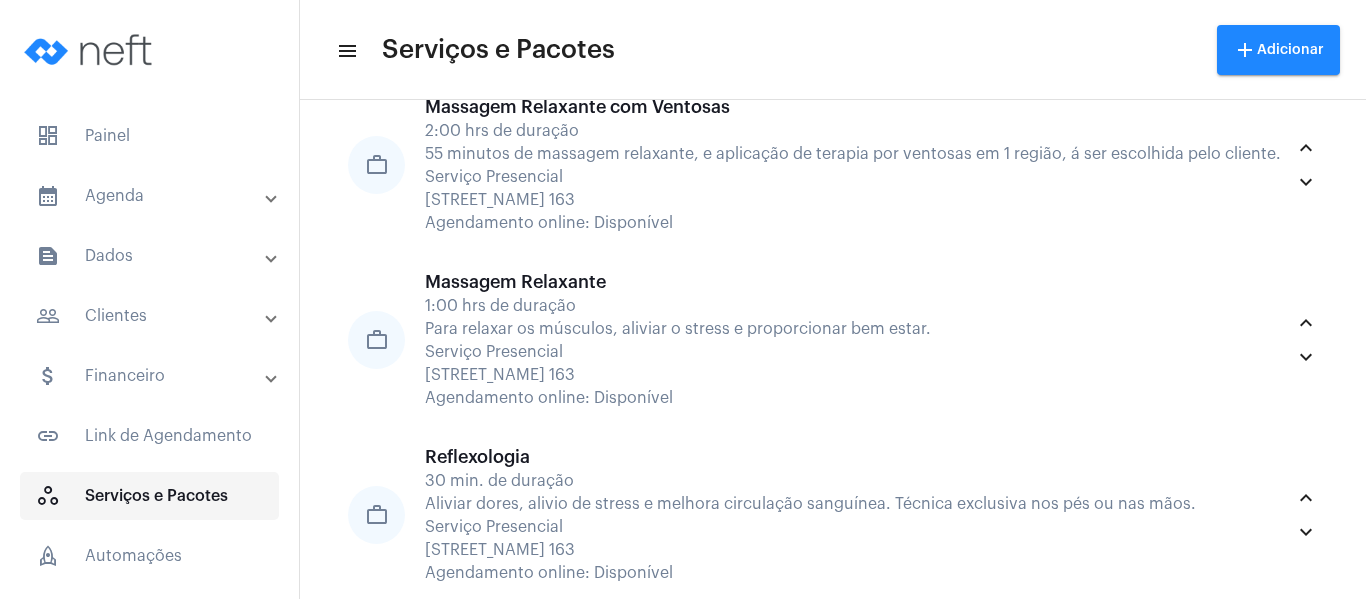 click on "workspaces_outlined   Serviços e Pacotes" 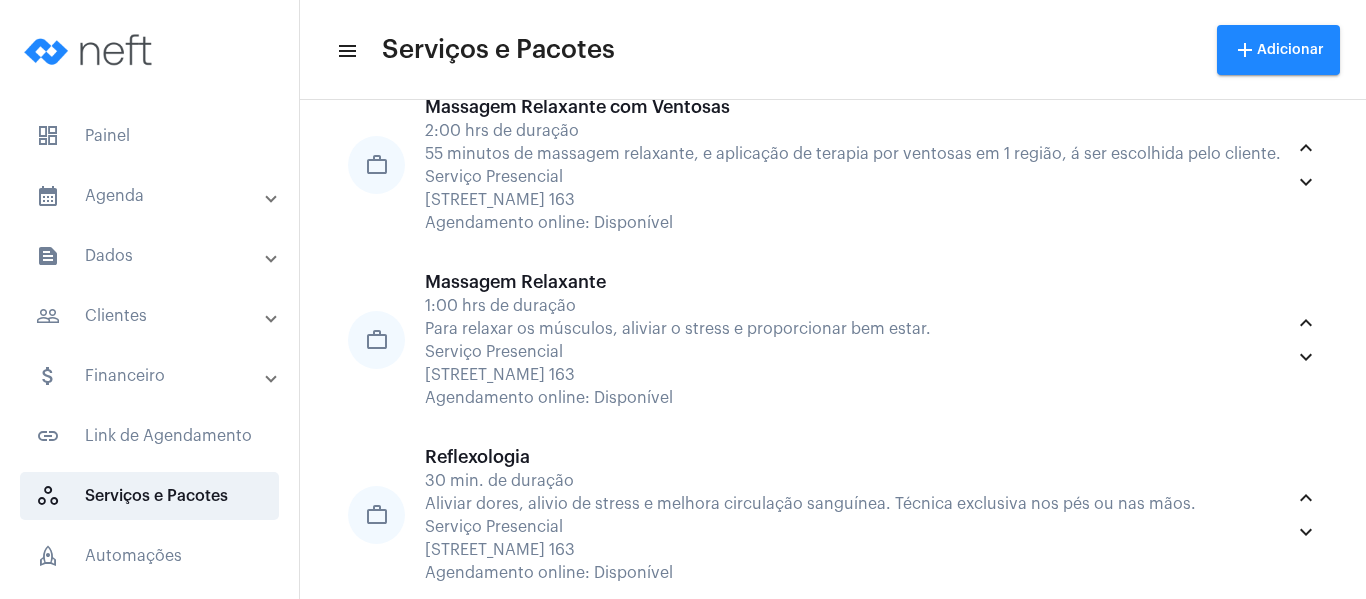 click on "calendar_month_outlined  Agenda" at bounding box center (151, 196) 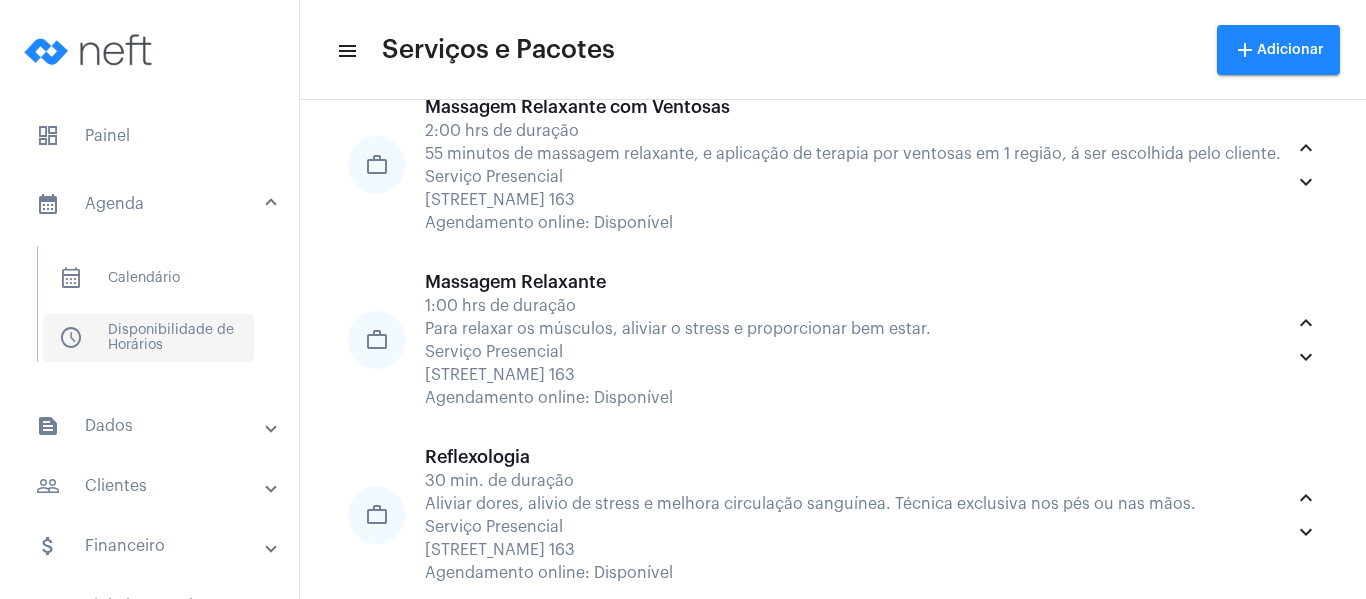 click on "schedule   Disponibilidade de Horários" at bounding box center (148, 338) 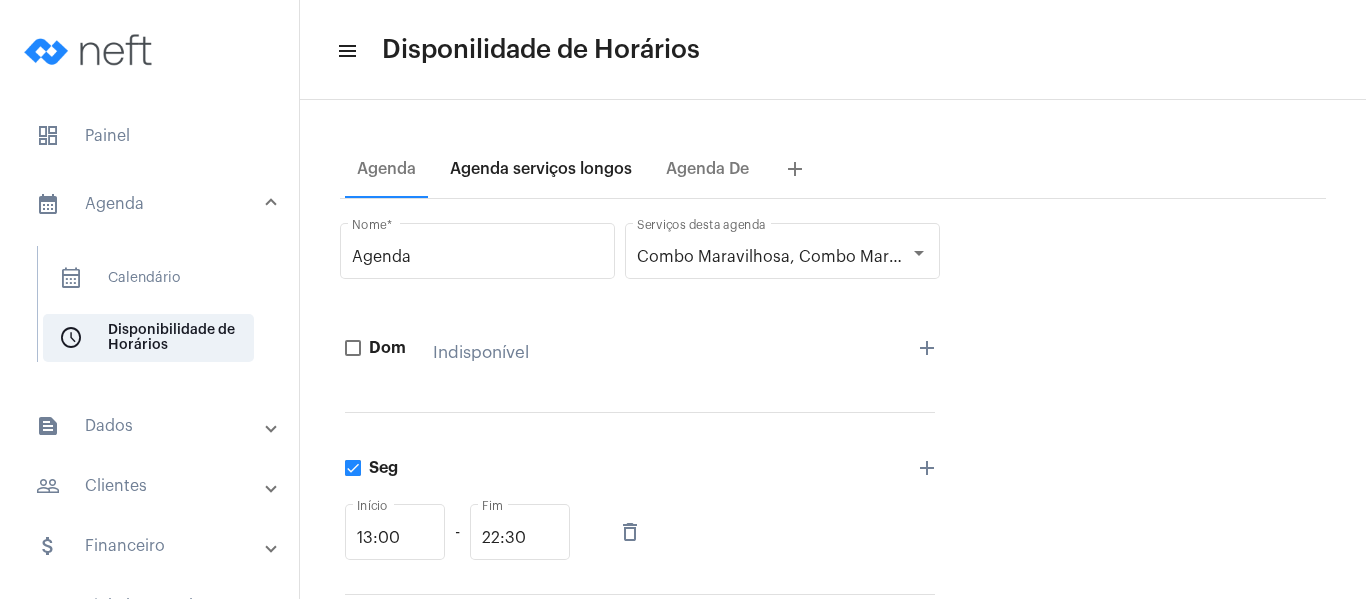 click on "Agenda serviços longos" at bounding box center (541, 169) 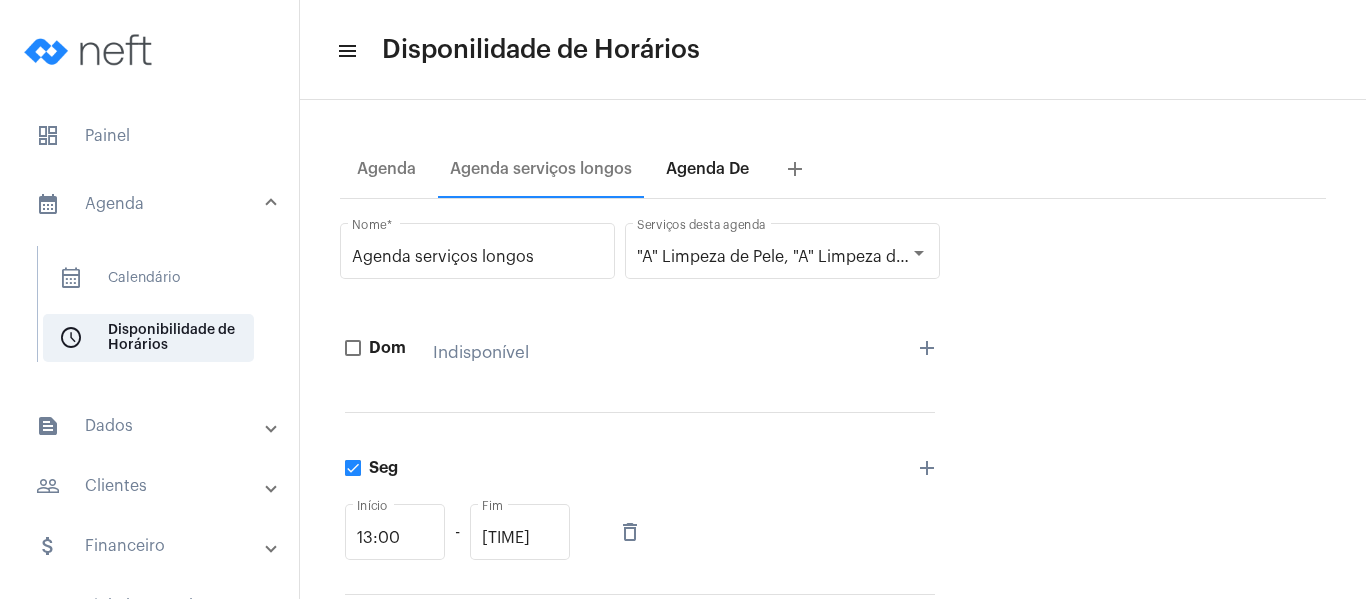 click on "Agenda De" at bounding box center (707, 169) 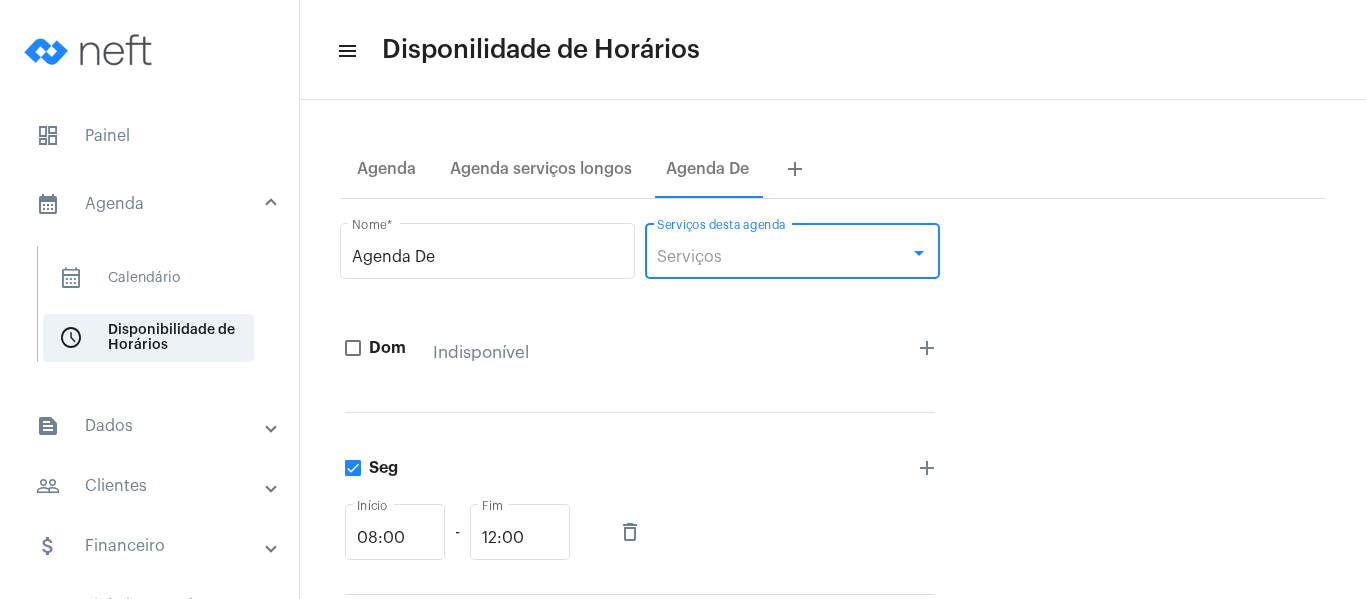 click at bounding box center (919, 253) 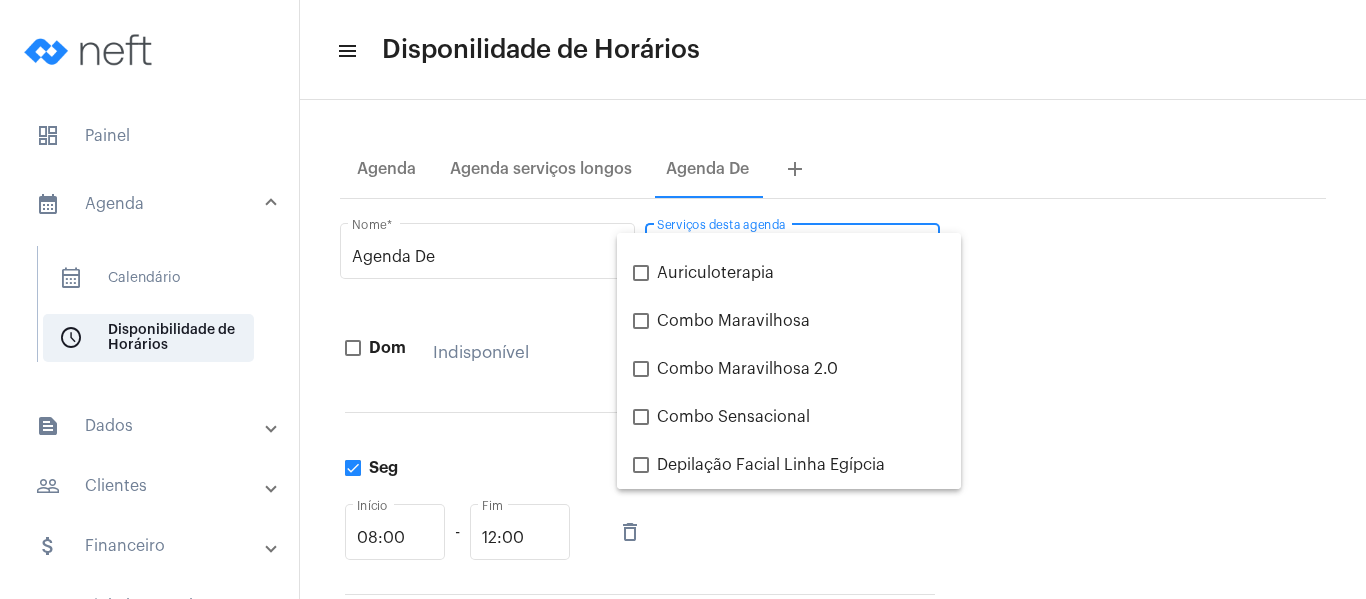 scroll, scrollTop: 95, scrollLeft: 0, axis: vertical 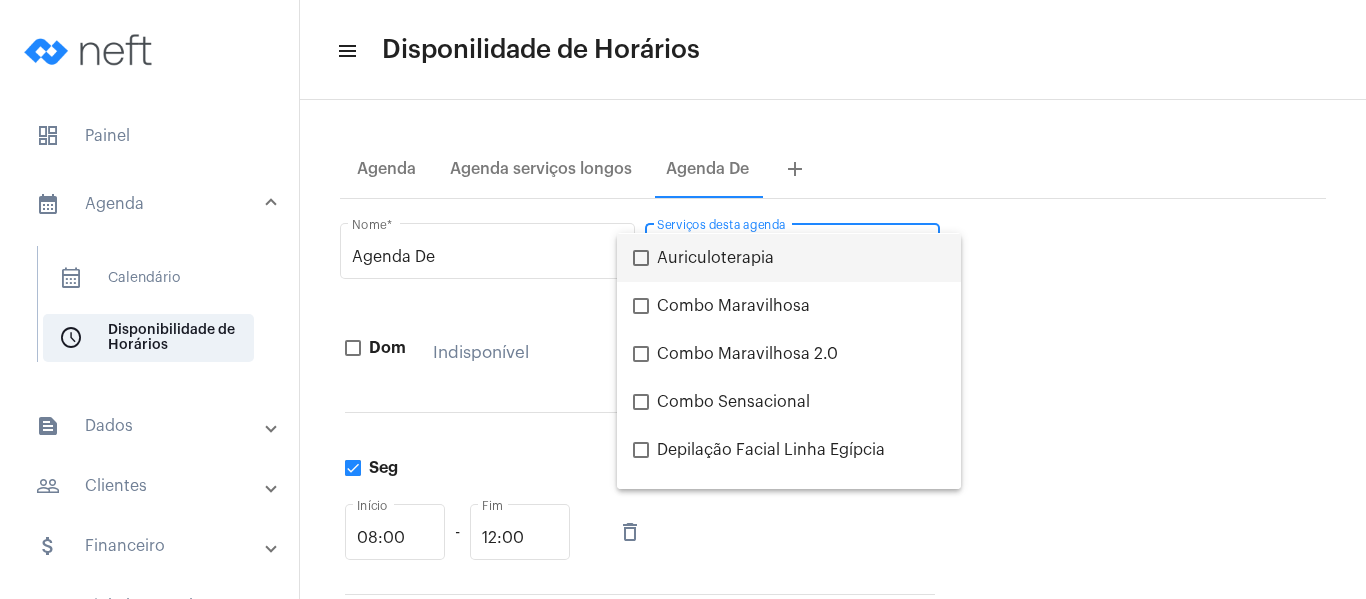 click at bounding box center [641, 258] 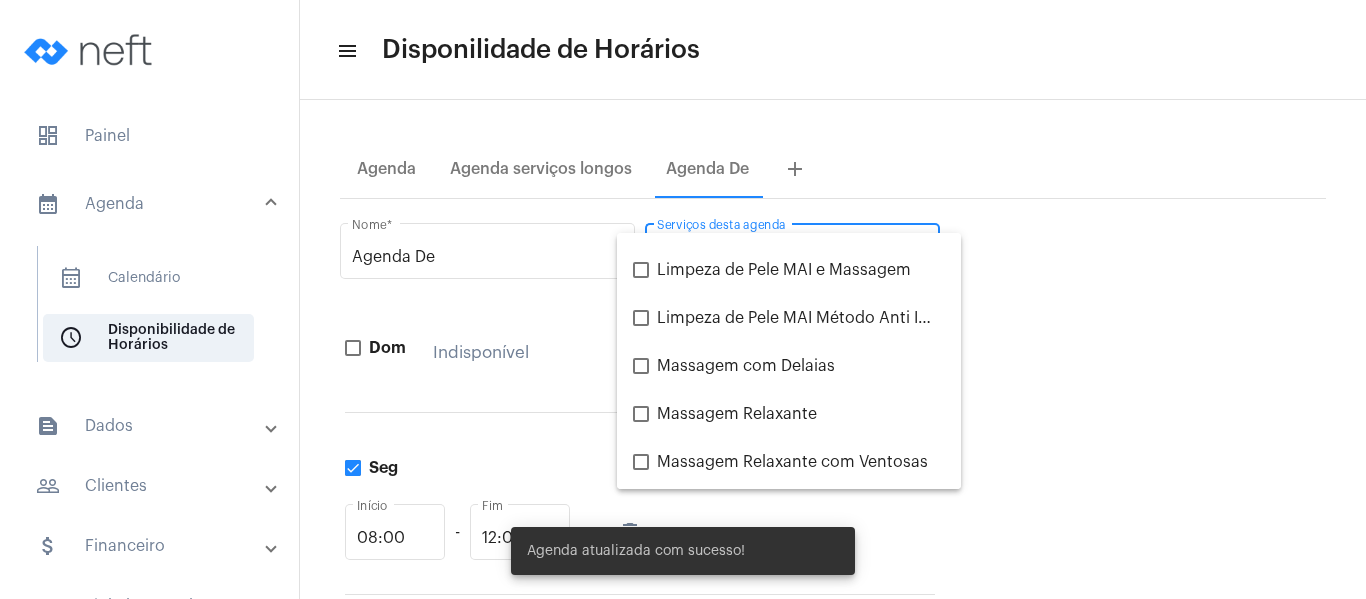 scroll, scrollTop: 487, scrollLeft: 0, axis: vertical 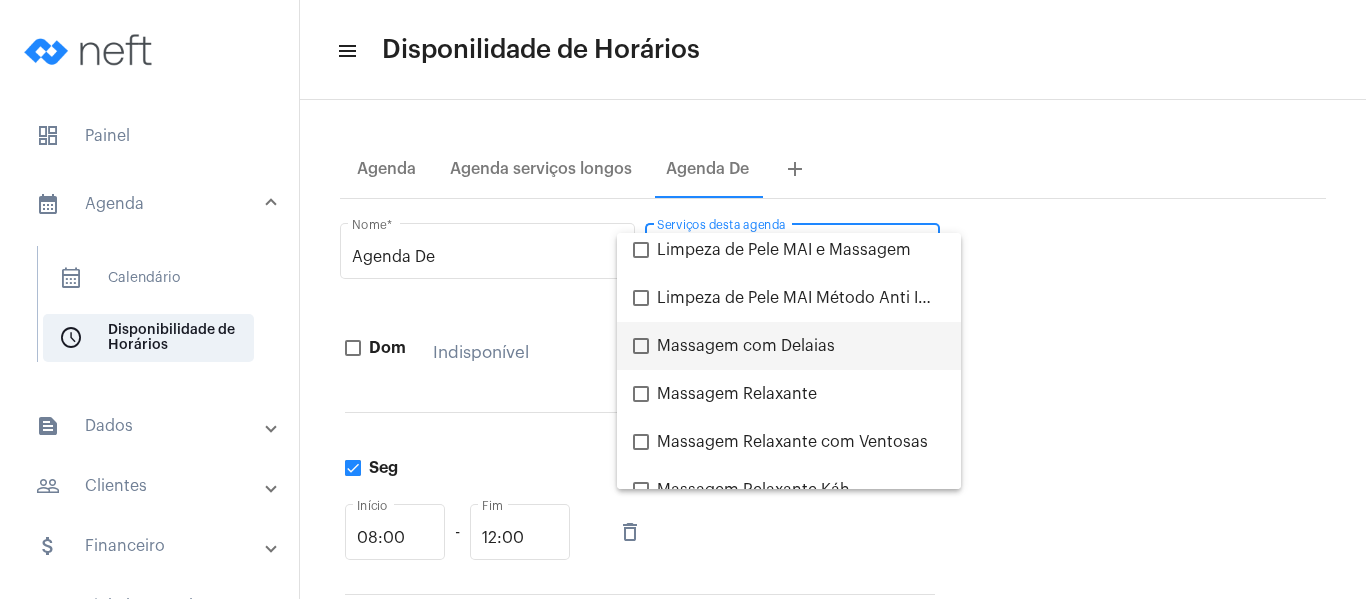 click at bounding box center [641, 346] 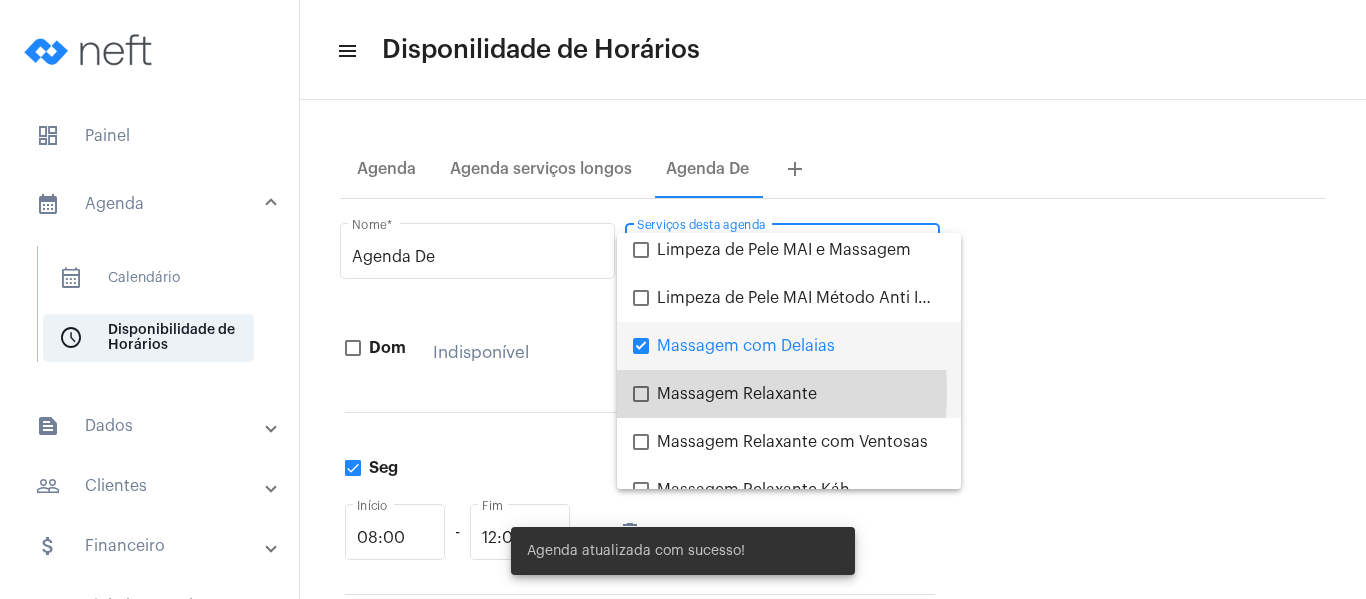 click at bounding box center (641, 394) 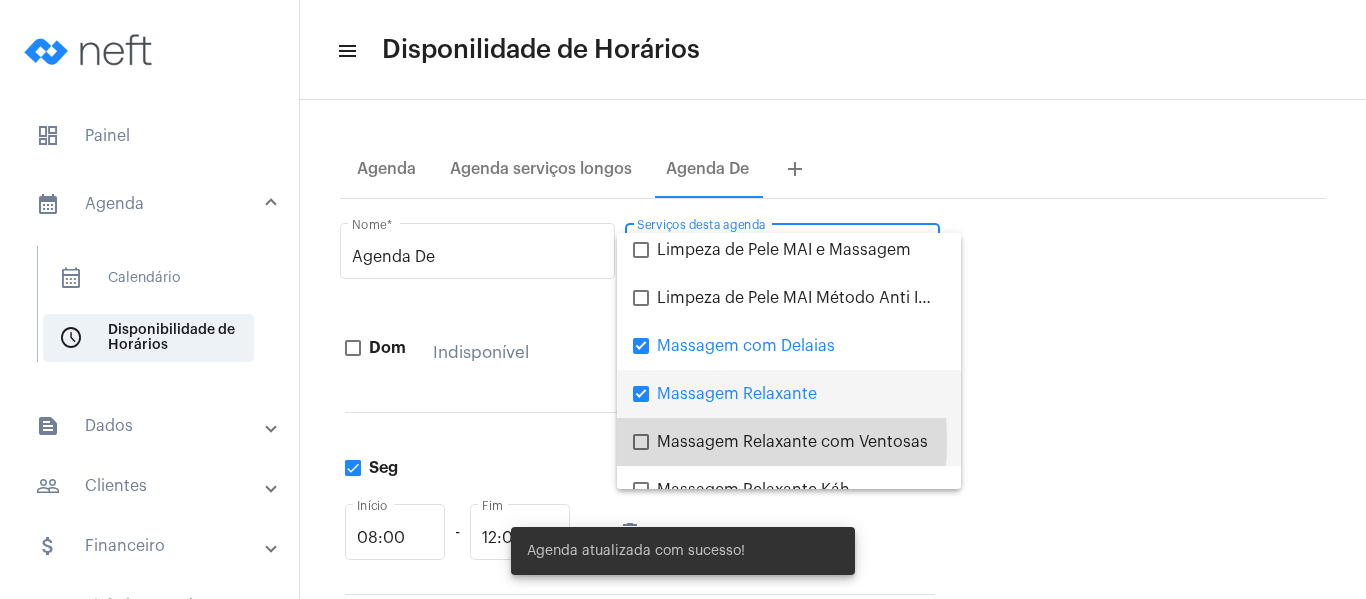 click at bounding box center [641, 442] 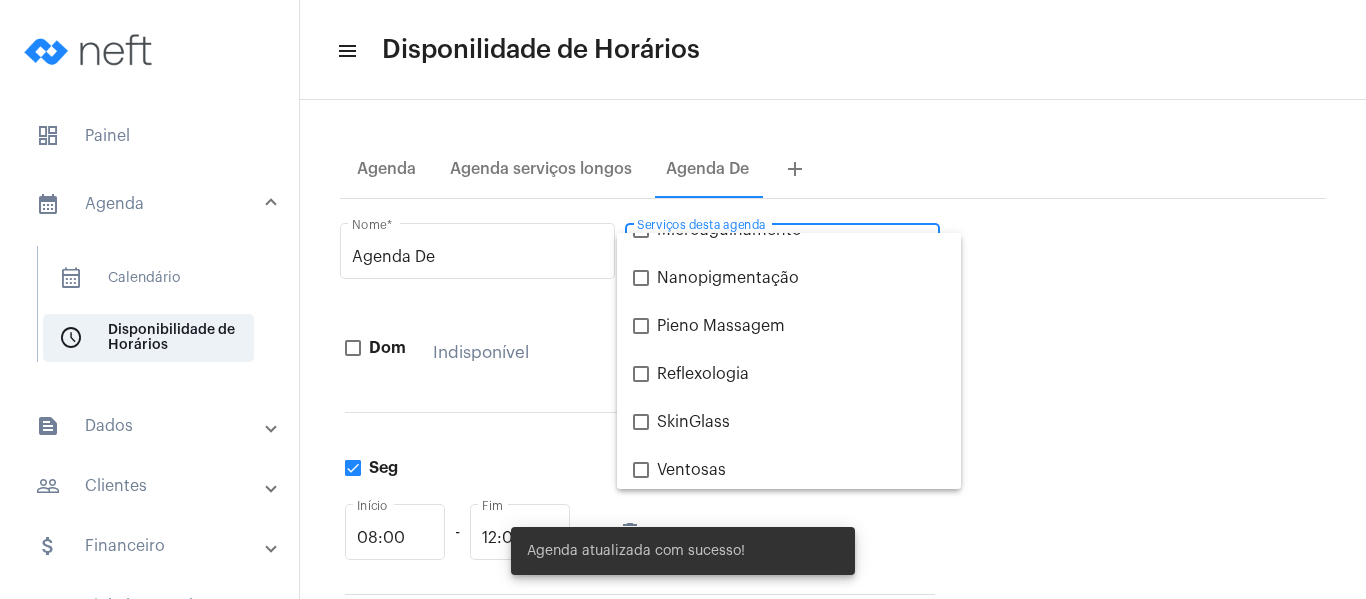scroll, scrollTop: 848, scrollLeft: 0, axis: vertical 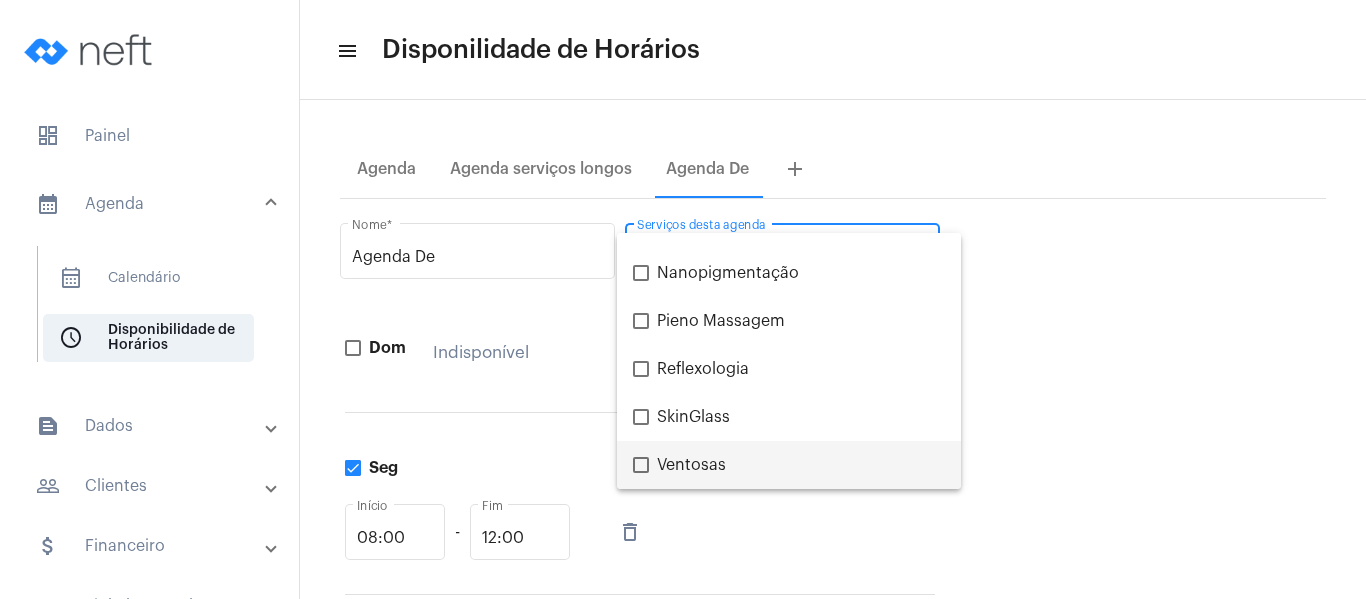 click at bounding box center (641, 465) 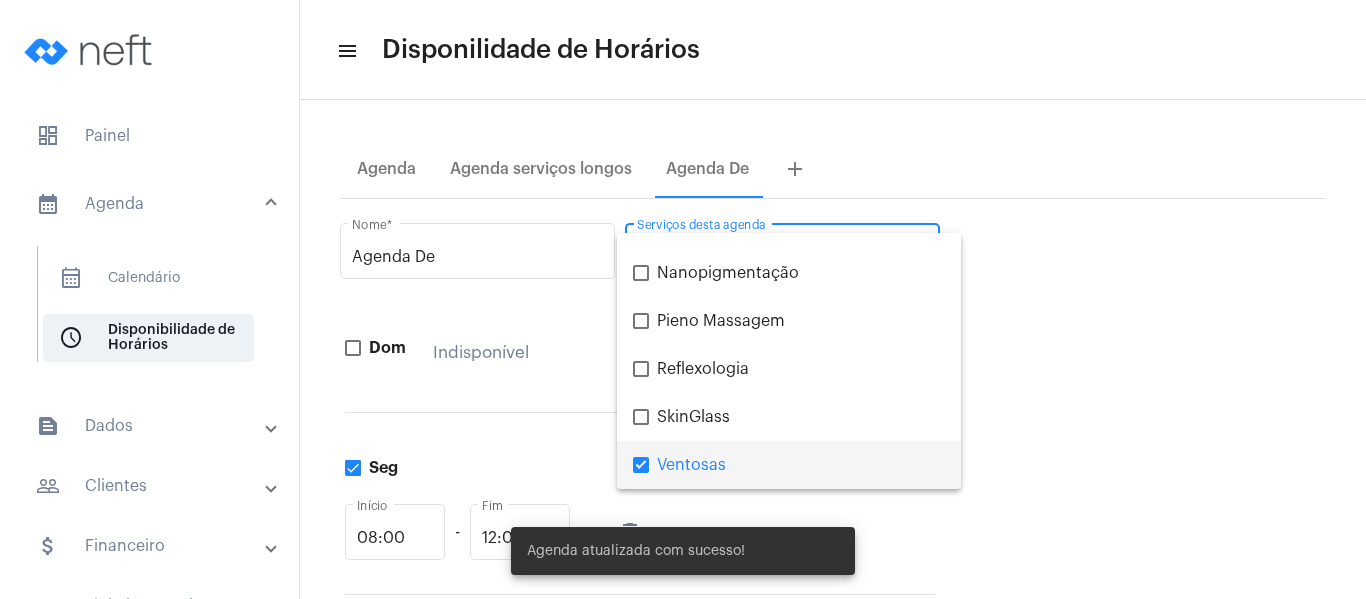 click at bounding box center [683, 299] 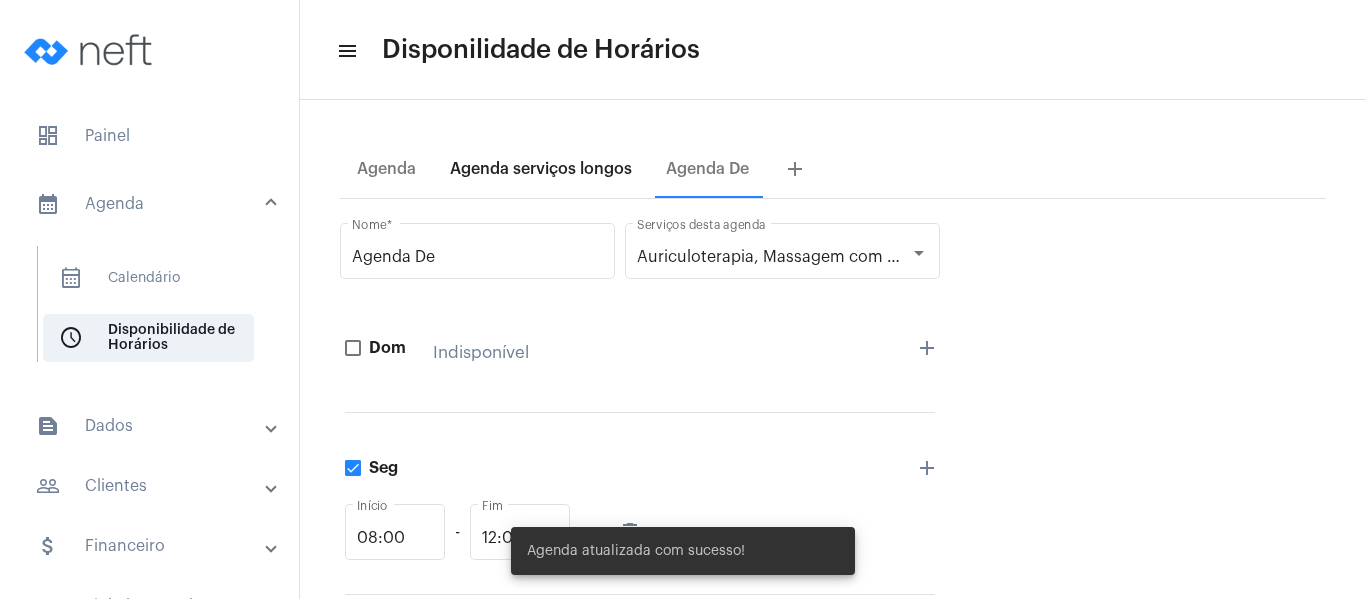 click on "Agenda serviços longos" at bounding box center (541, 169) 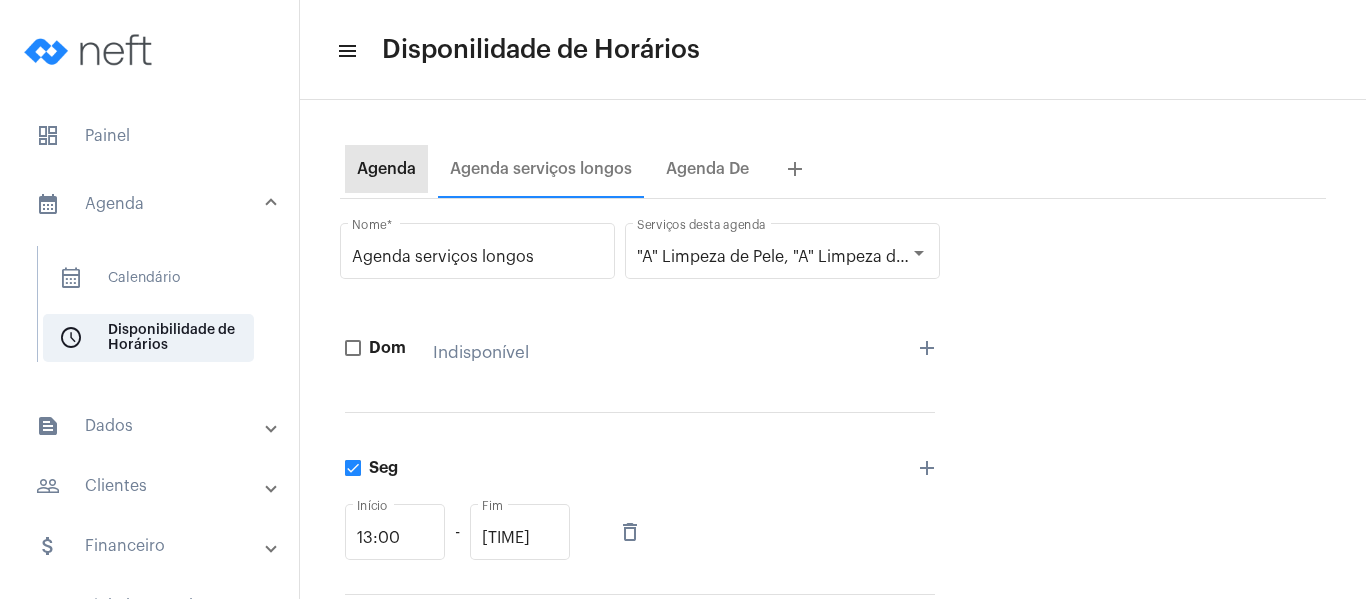 click on "Agenda" at bounding box center (386, 169) 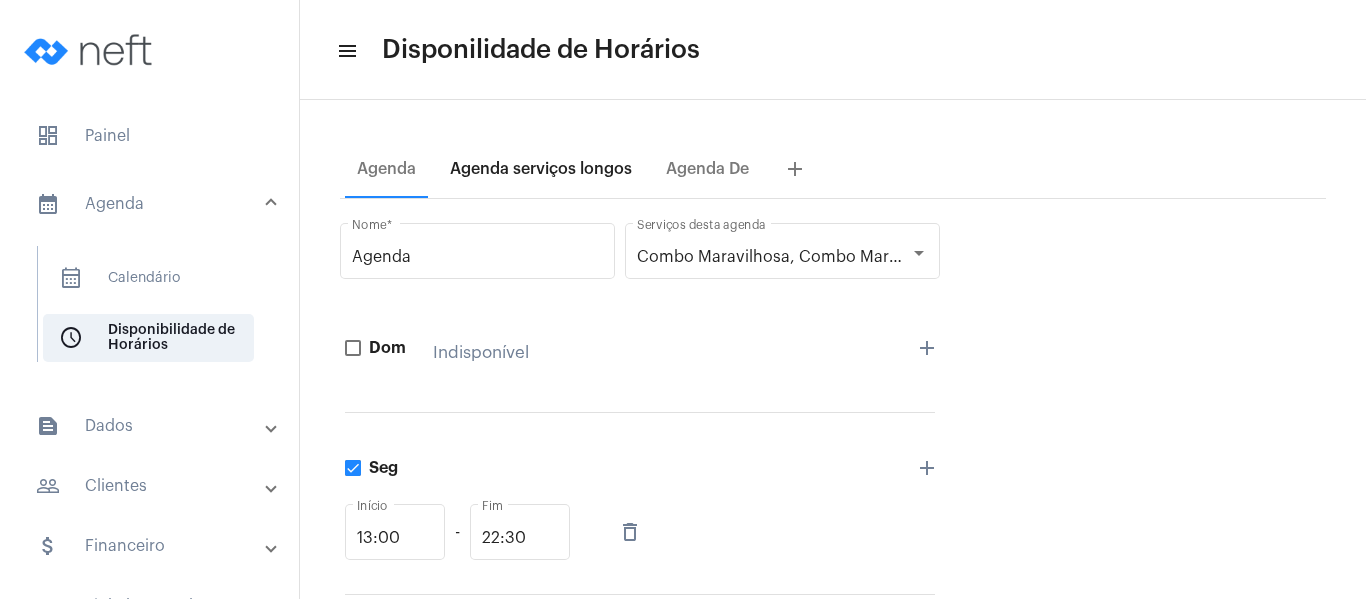 click on "Agenda serviços longos" at bounding box center [541, 169] 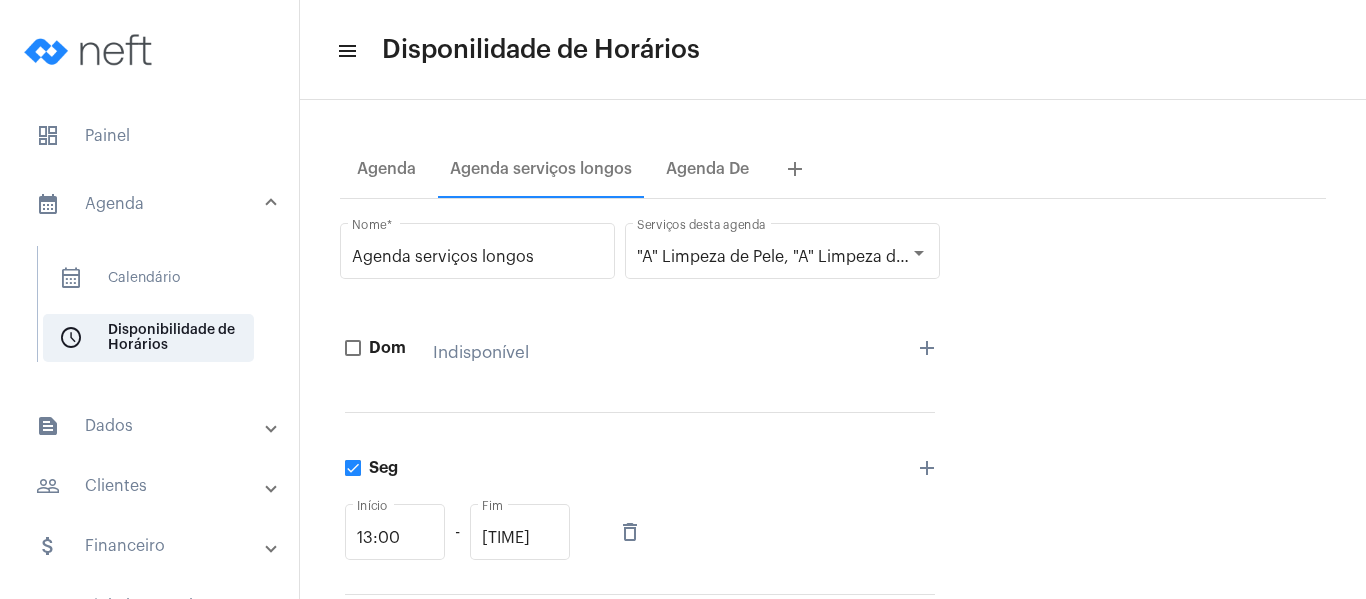 click on "Agenda serviços longos Nome  * "A" Limpeza de Pele, "A" Limpeza de Pele e Massagem, Combo Sensacional, Drenagem Linfática, Limpeza de Pele MAI e Massagem, Limpeza de Pele MAI Método Anti Imperfeições, Massagem Relaxante com Ventosas, Massagem Relaxante Káh, Nanopigmentação, Pieno Massagem Serviços desta agenda   Dom Indisponível add   Seg 13:00 Início - 23:30 Fim delete_outline add   Ter 13:00 Início - 23:30 Fim delete_outline add   Qua Indisponível add   Qui 13:00 Início - 23:30 Fim delete_outline add   Sex 13:00 Início - 23:00 Fim delete_outline add   Sáb 09:00 Início - 12:00 Fim delete_outline 14:00 Início - 18:00 Fim delete_outline add Excluir Salvar Configurações" at bounding box center (833, 898) 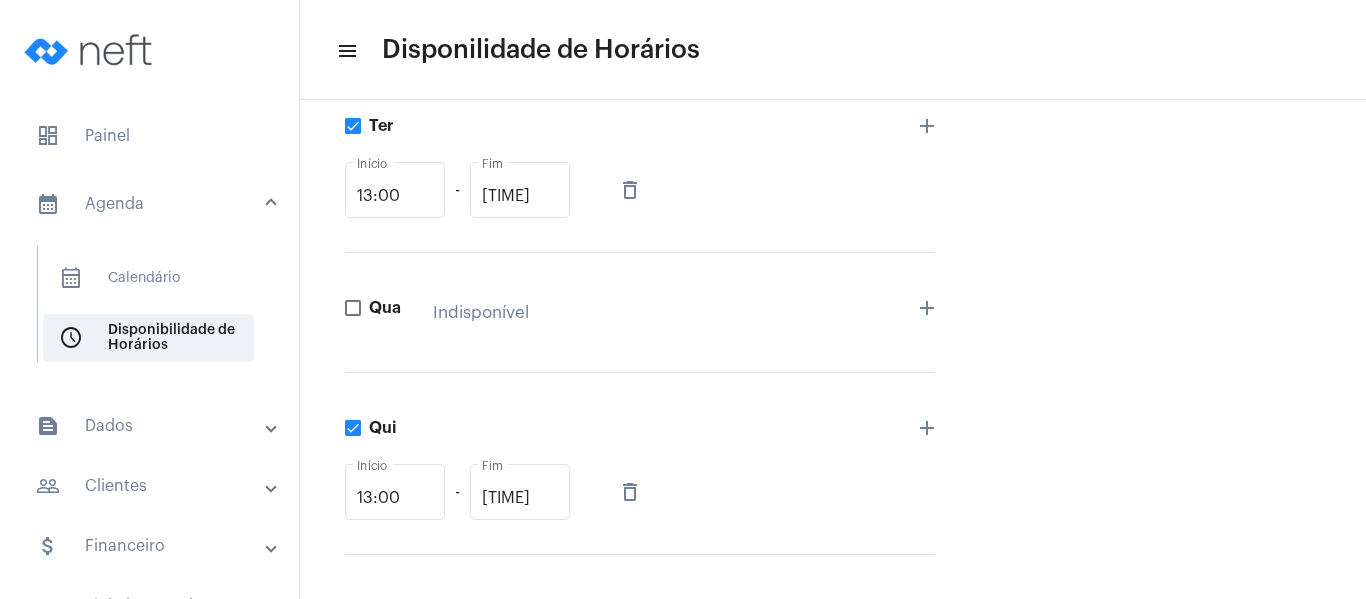 scroll, scrollTop: 1038, scrollLeft: 0, axis: vertical 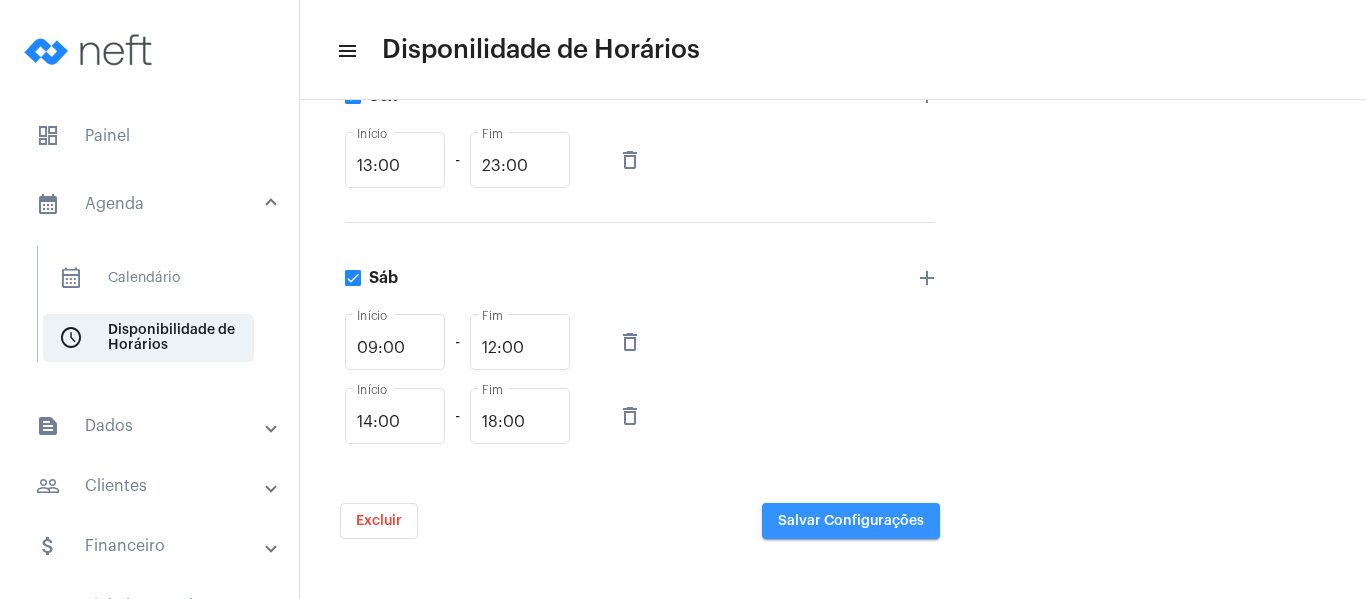 click on "Salvar Configurações" at bounding box center (851, 521) 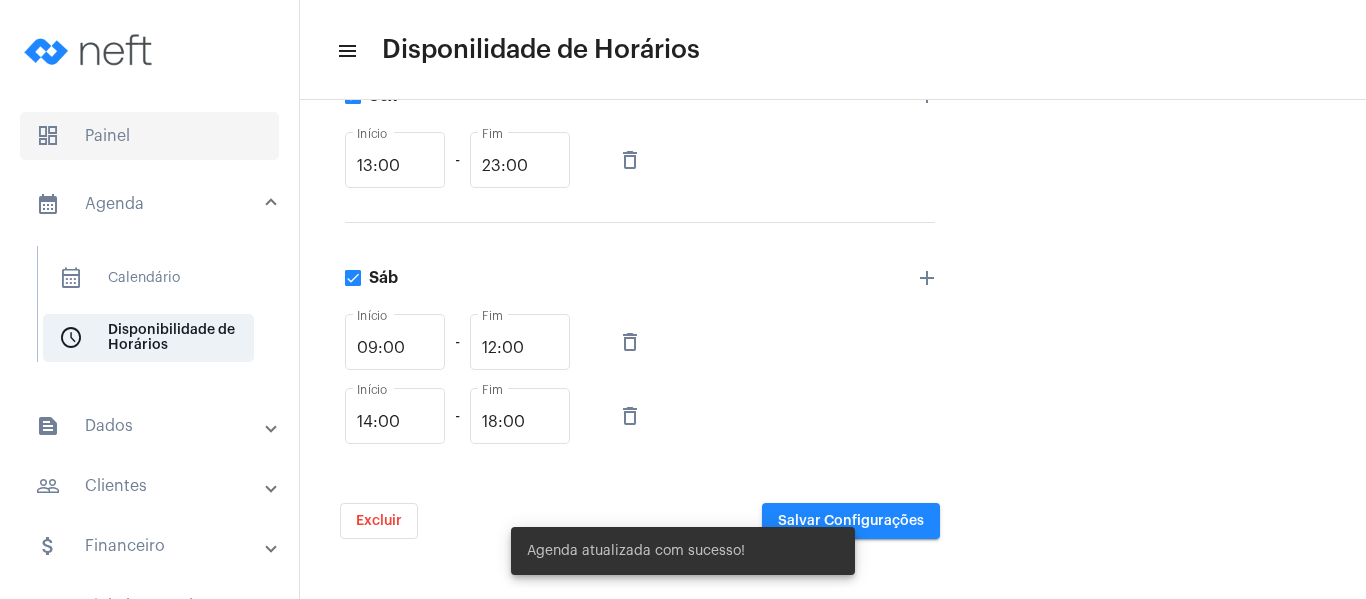click on "dashboard   Painel" 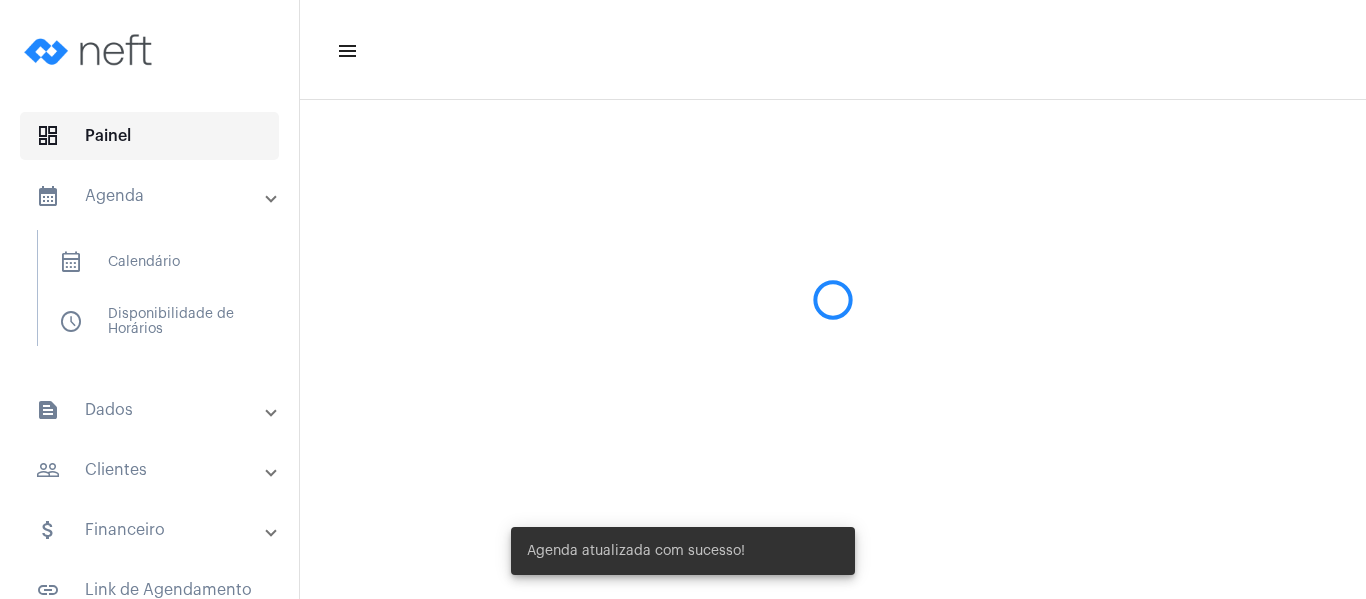 scroll, scrollTop: 0, scrollLeft: 0, axis: both 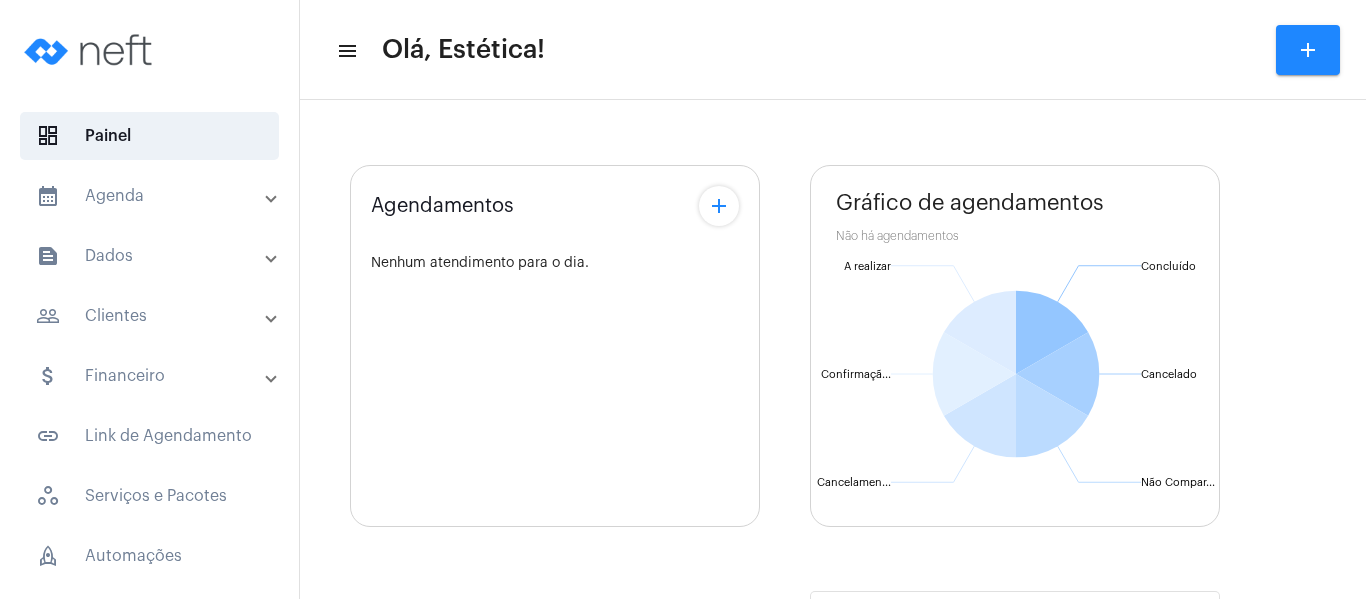 type on "https://neft.com.br/karenarnaldoestetica" 